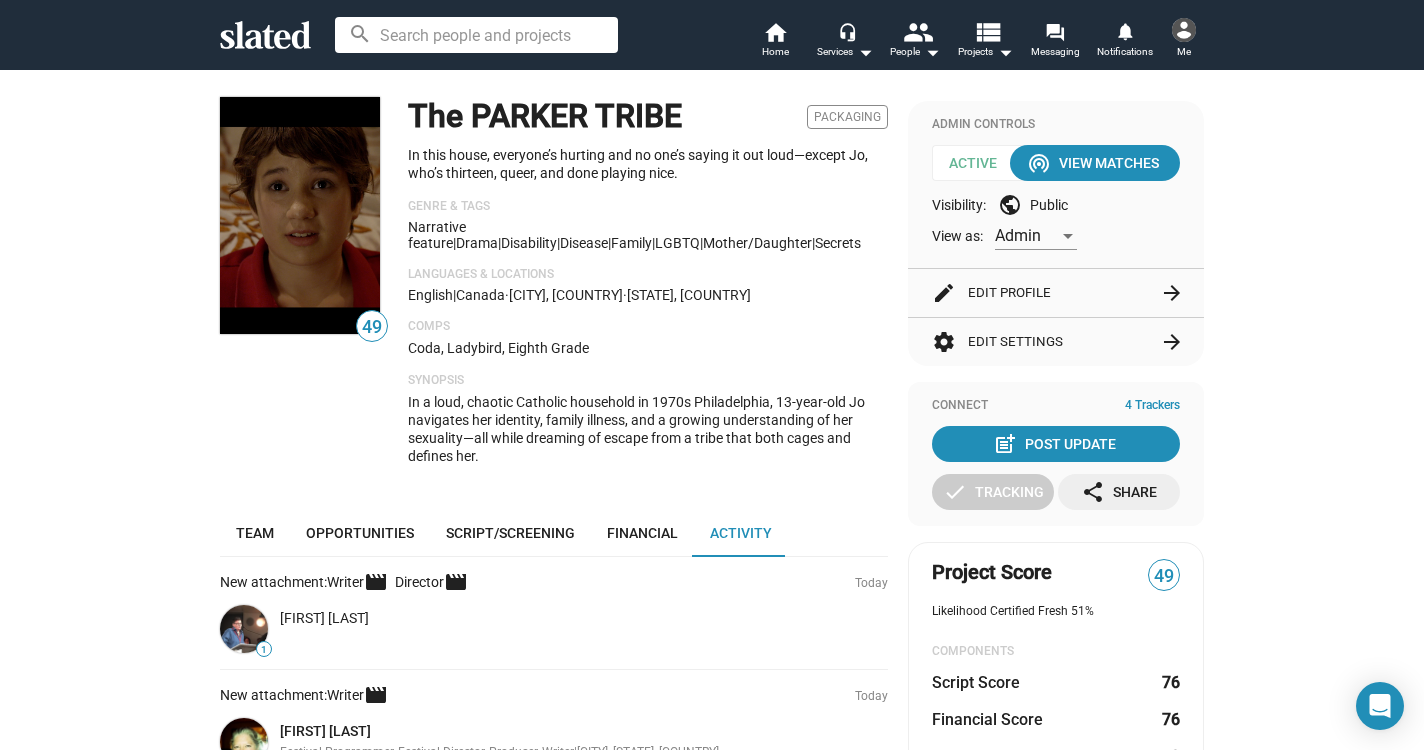 scroll, scrollTop: 0, scrollLeft: 0, axis: both 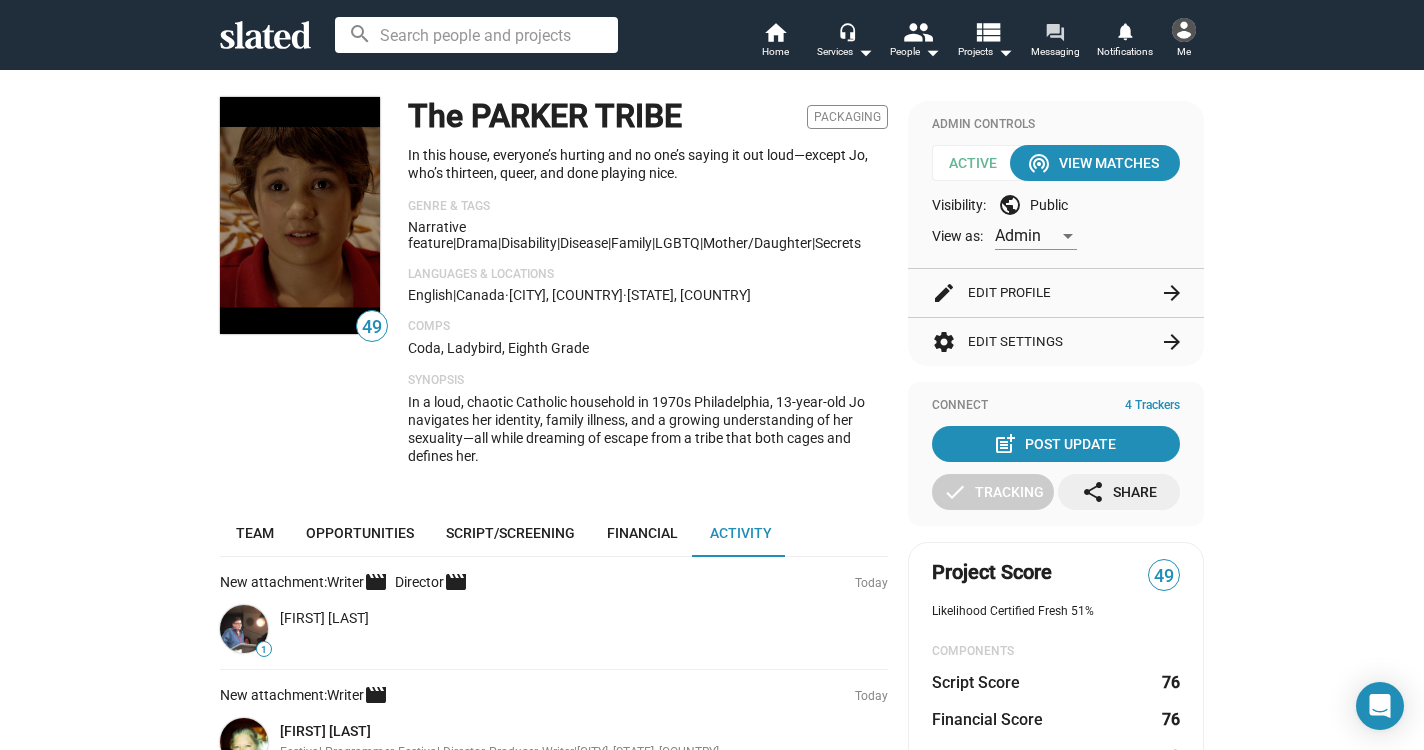 click on "forum" at bounding box center [1054, 31] 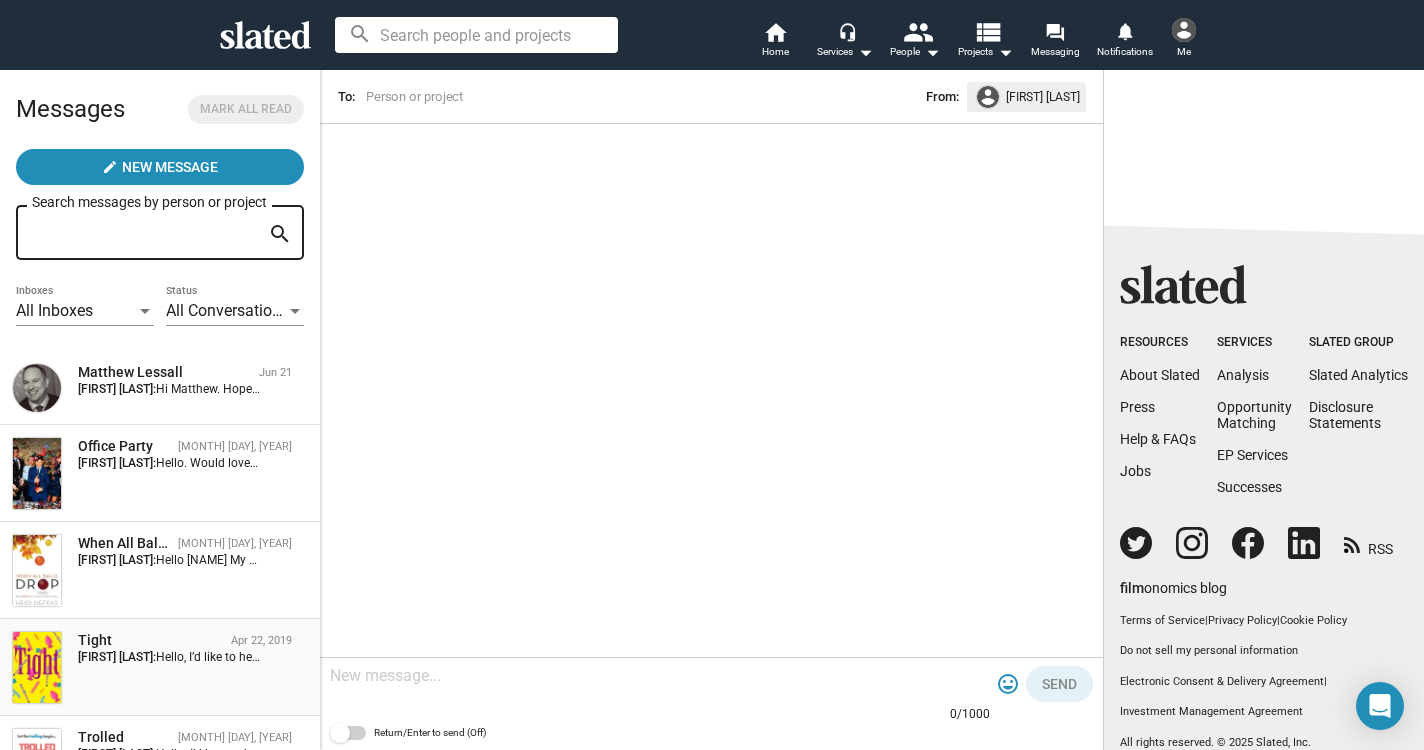 scroll, scrollTop: 1, scrollLeft: 0, axis: vertical 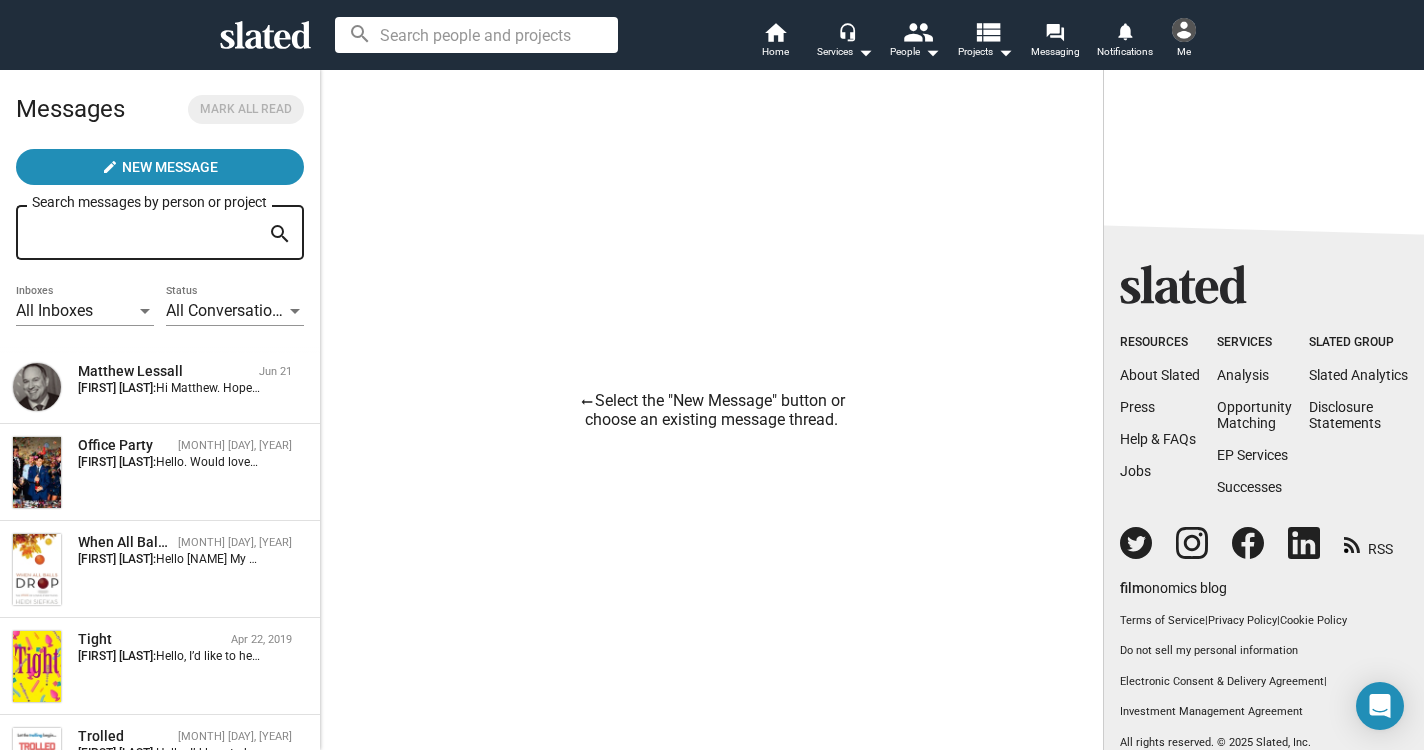 click on "Me" at bounding box center [1184, 52] 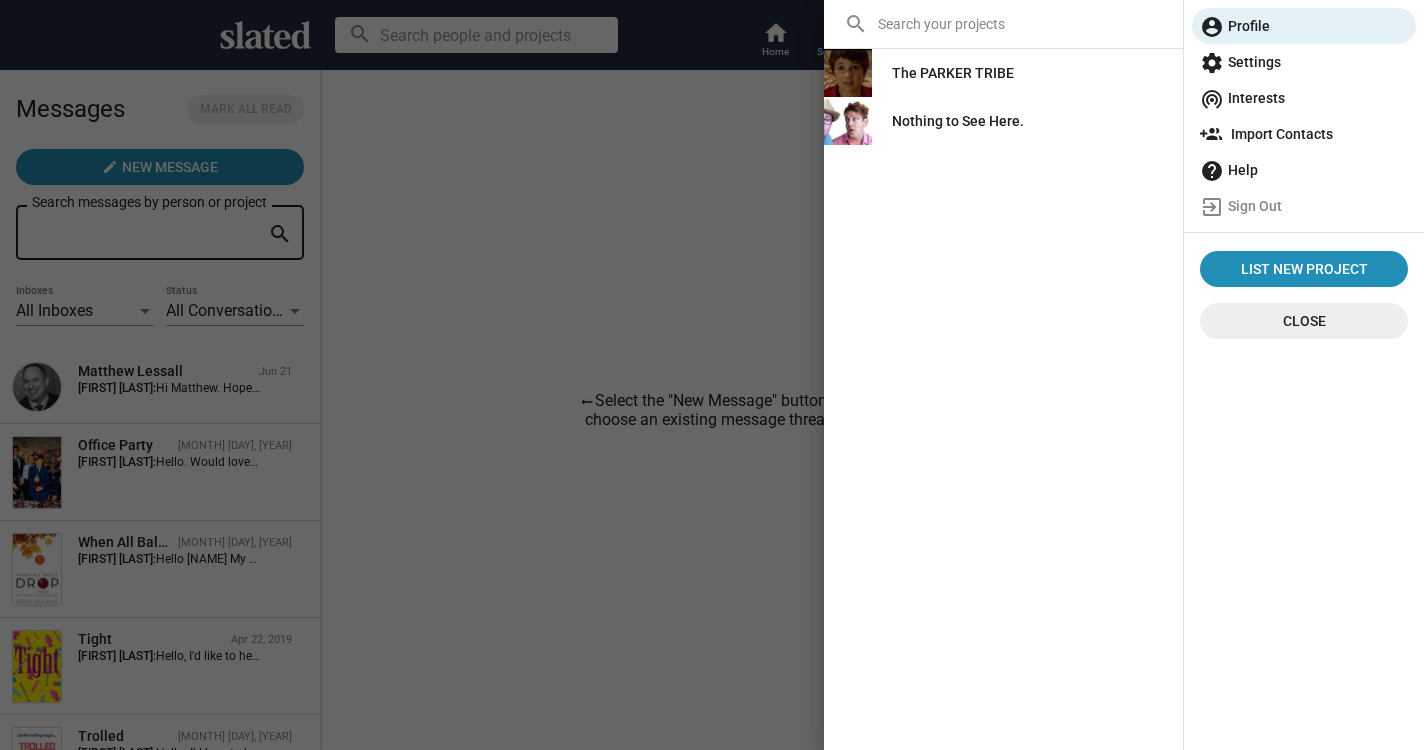 click on "The PARKER TRIBE" at bounding box center (953, 73) 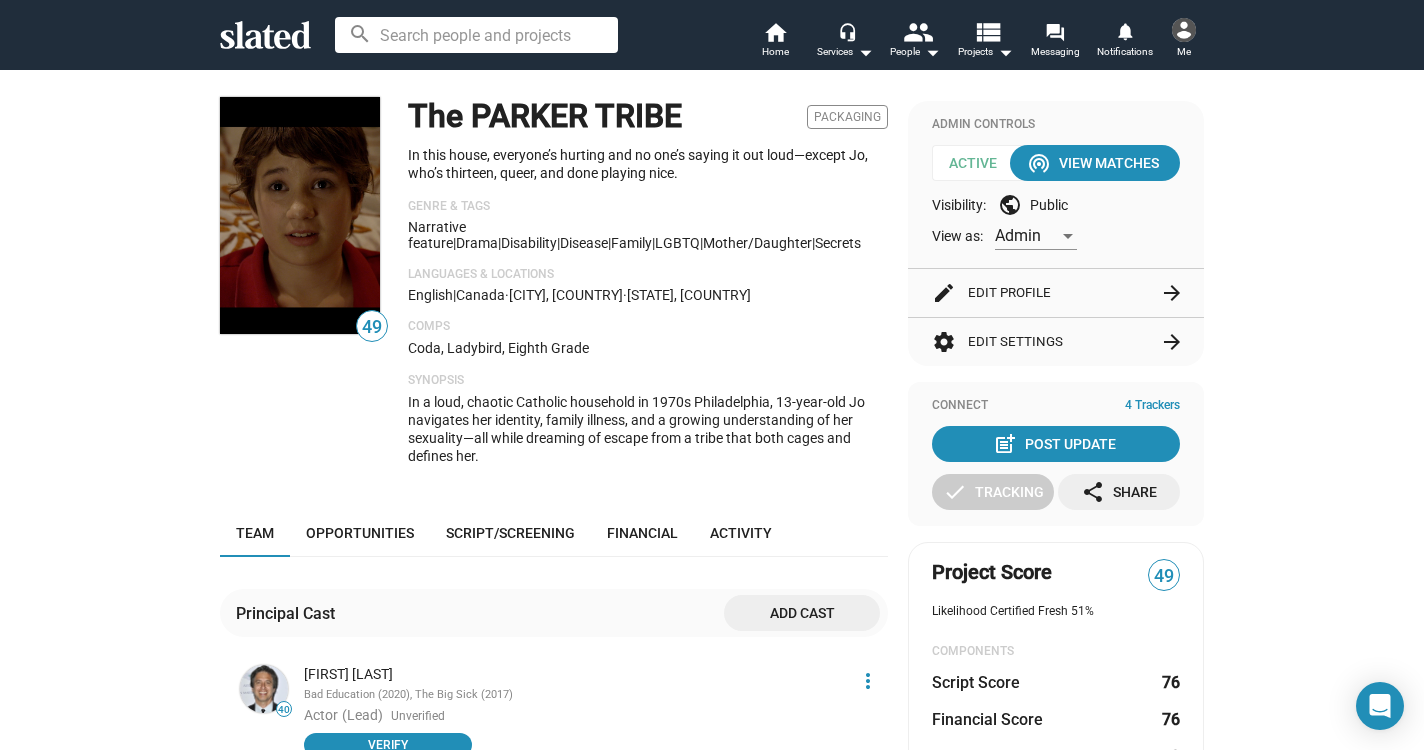 scroll, scrollTop: 0, scrollLeft: 0, axis: both 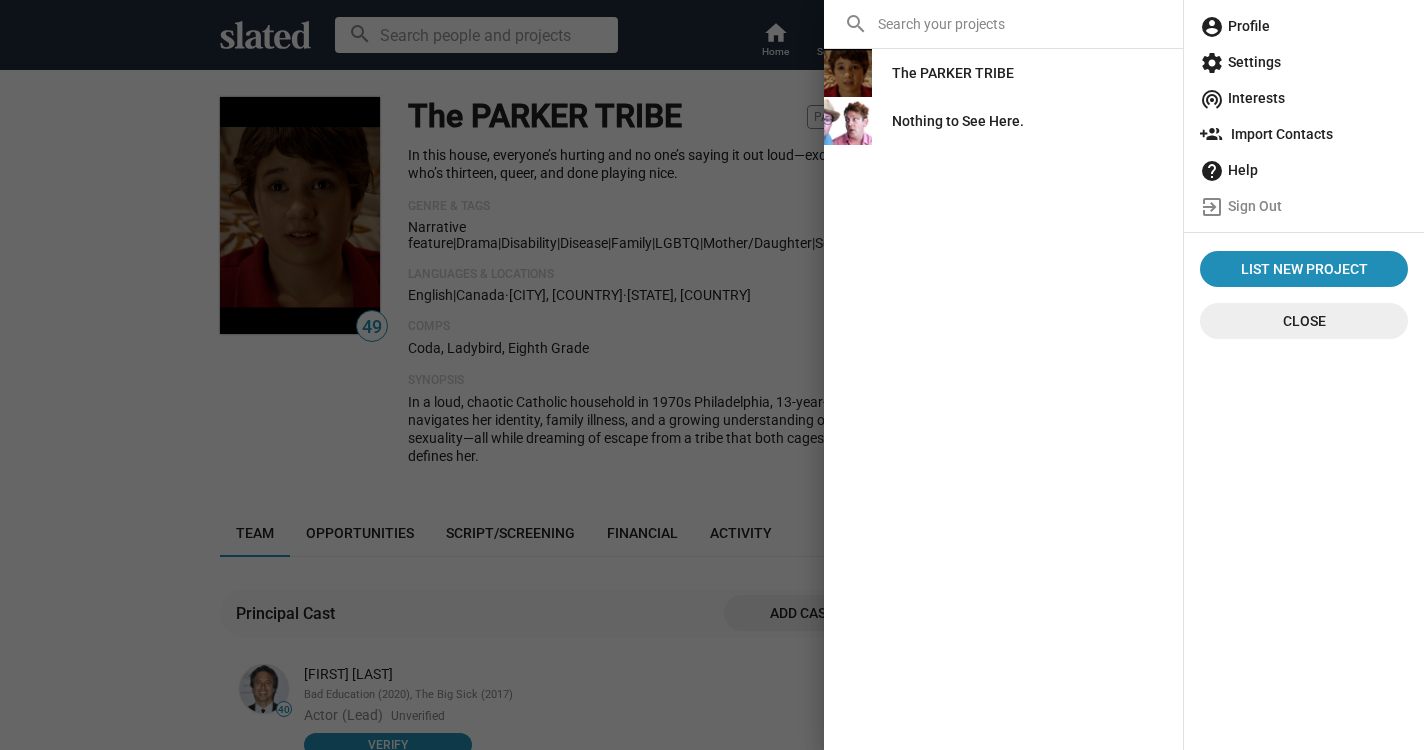 click on "account_circle  Profile" at bounding box center [1304, 26] 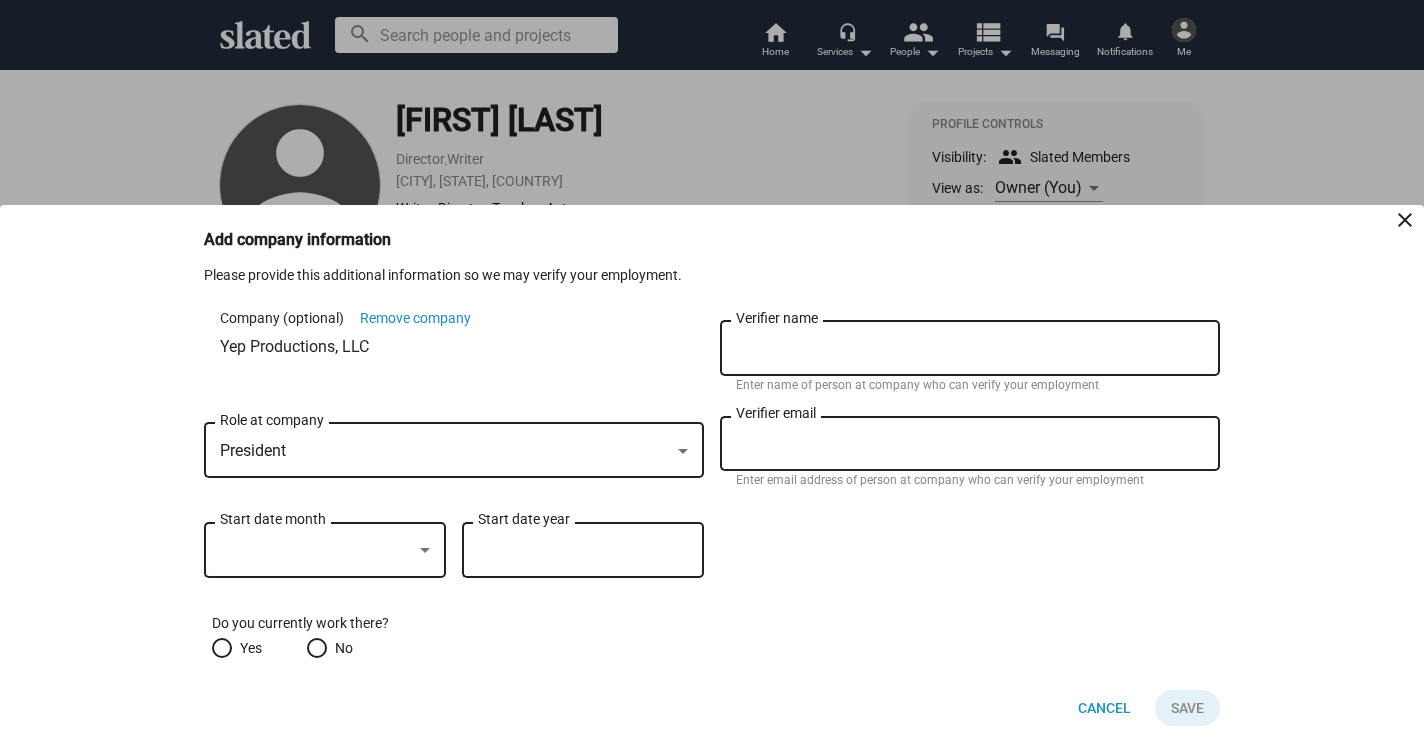 click on "close" at bounding box center [1405, 220] 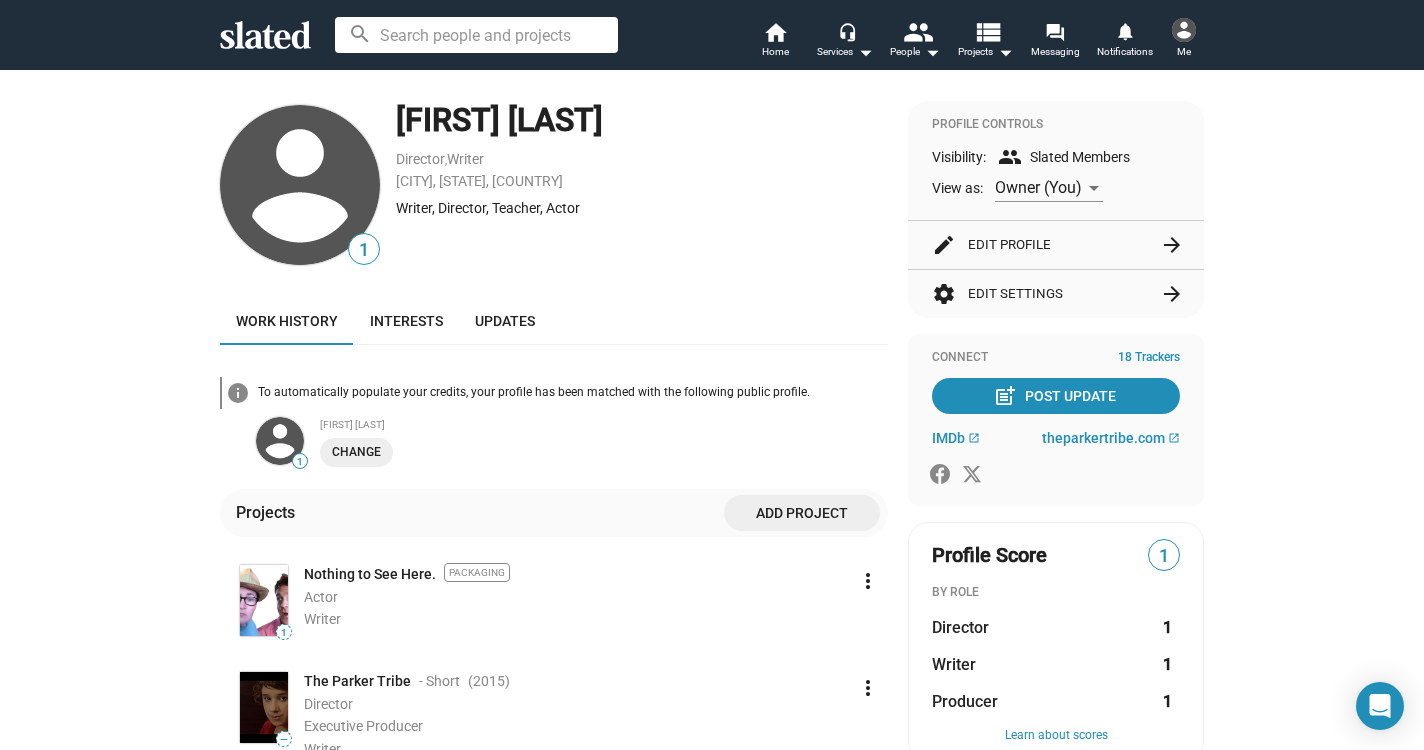 scroll, scrollTop: 0, scrollLeft: 0, axis: both 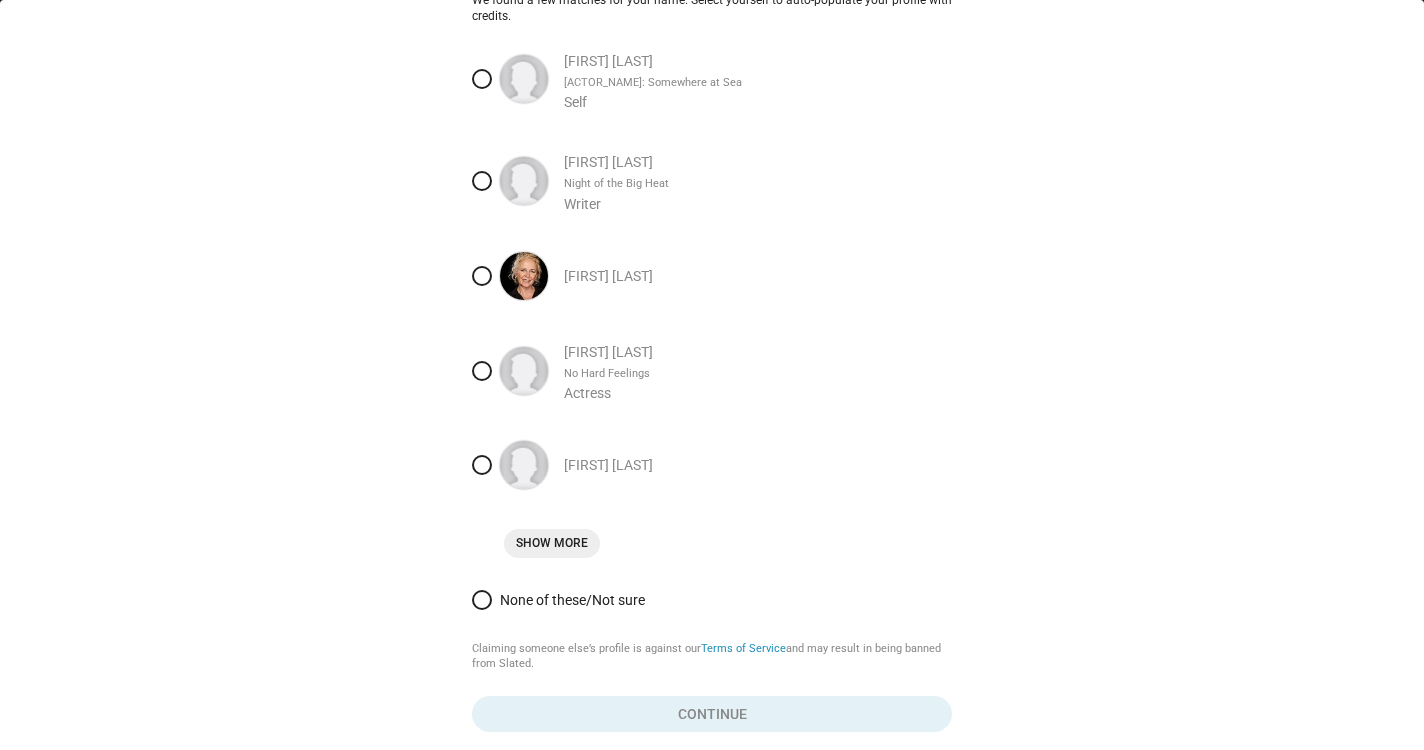 click on "Show More" at bounding box center [552, 543] 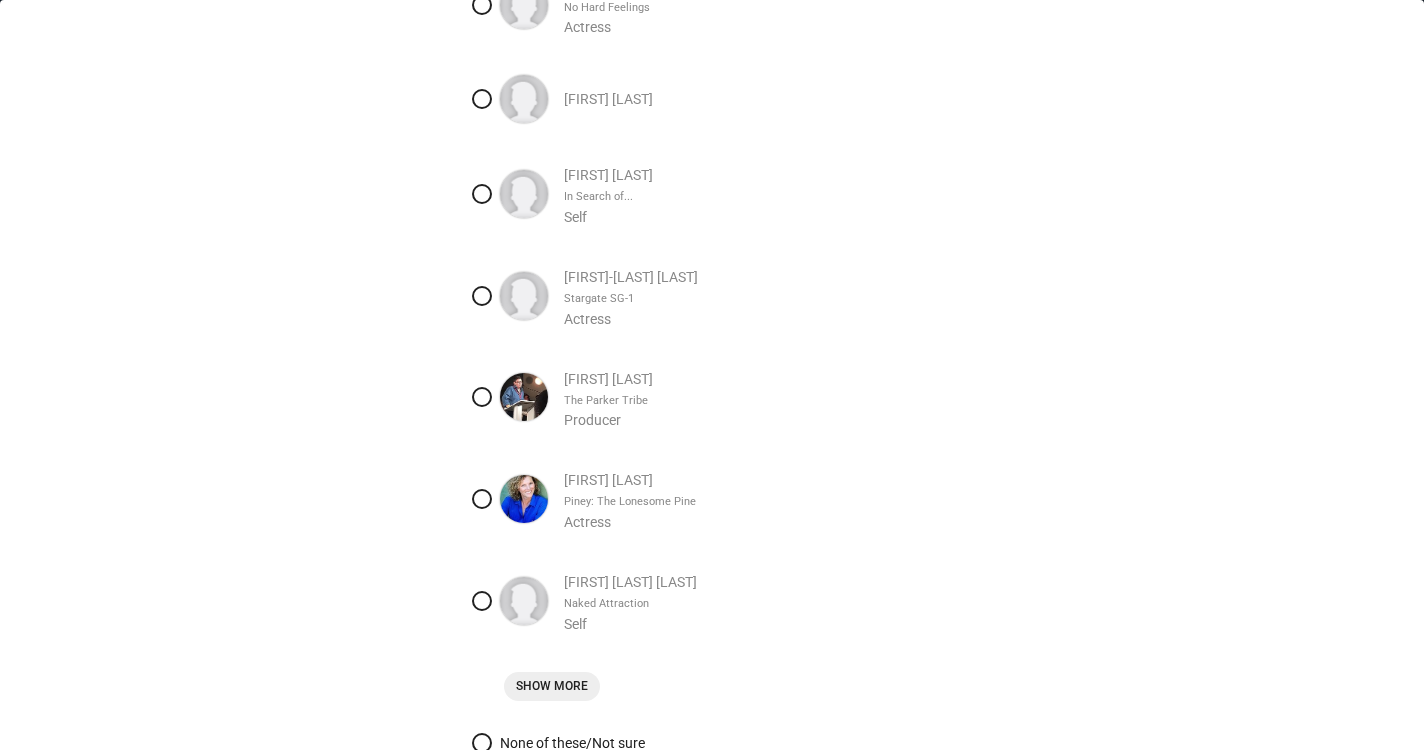 scroll, scrollTop: 442, scrollLeft: 0, axis: vertical 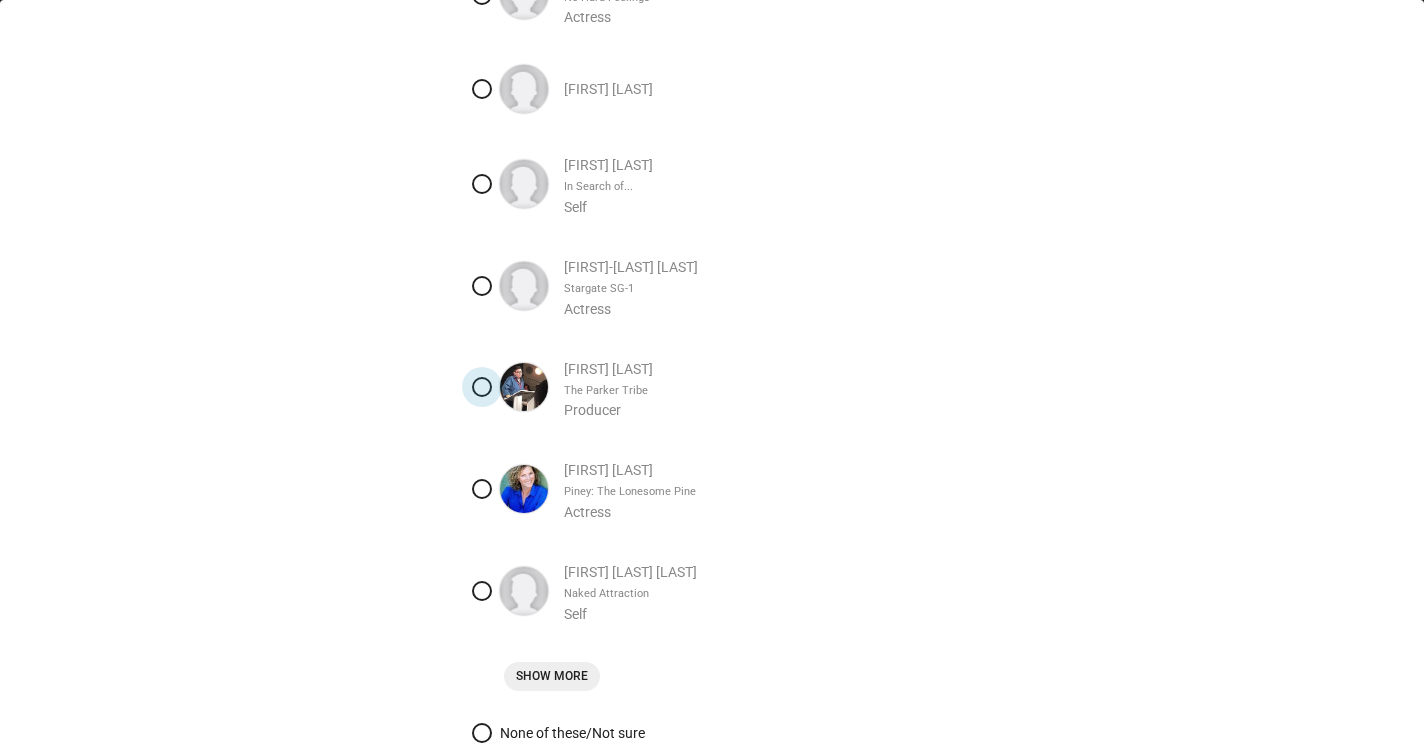 click at bounding box center (482, 387) 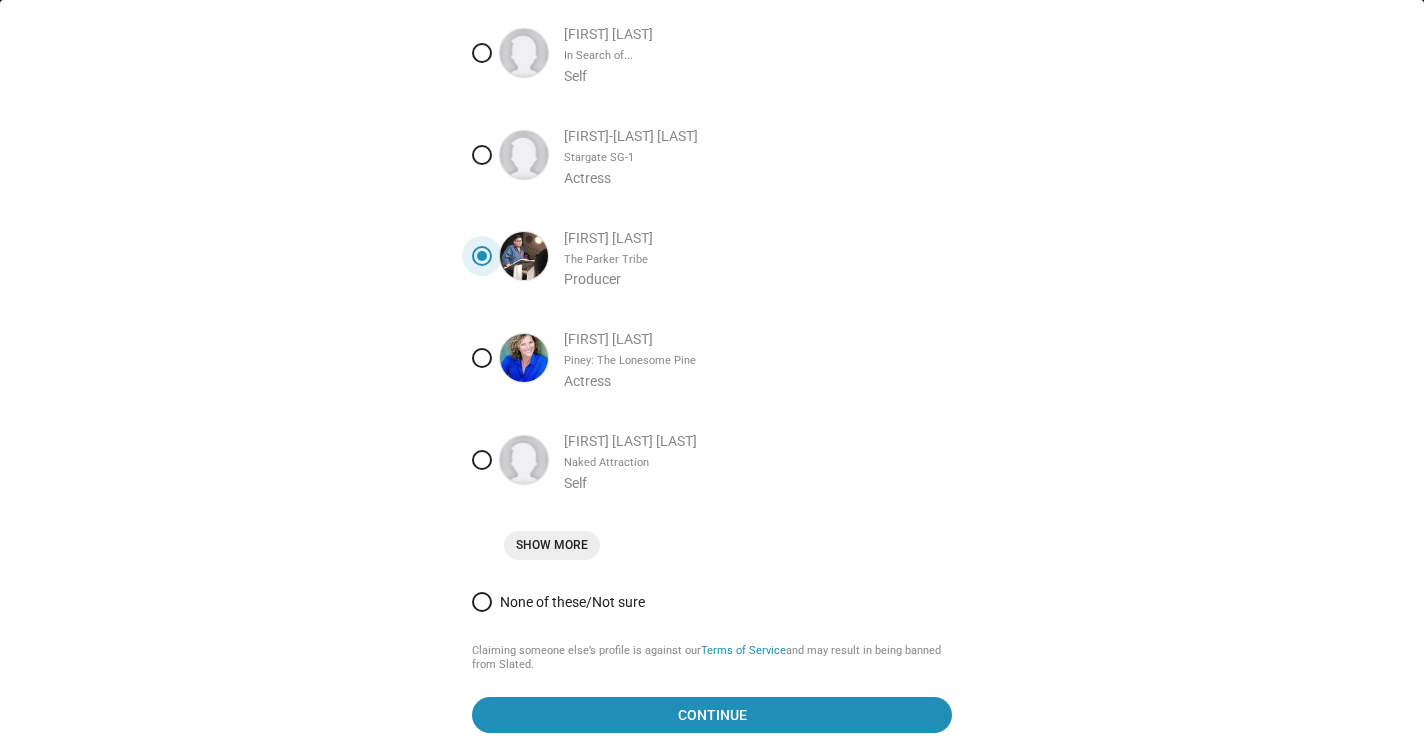 scroll, scrollTop: 571, scrollLeft: 0, axis: vertical 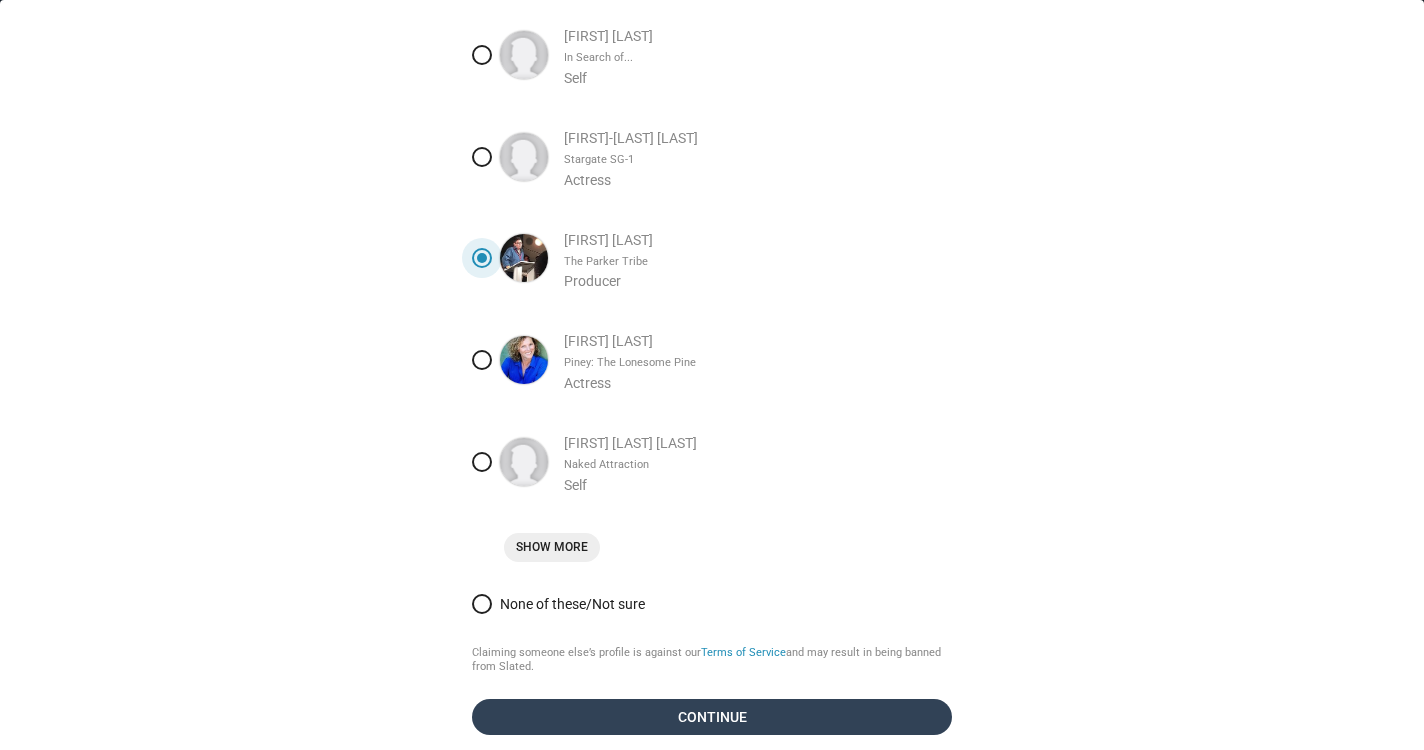 click on "Continue" at bounding box center [712, 717] 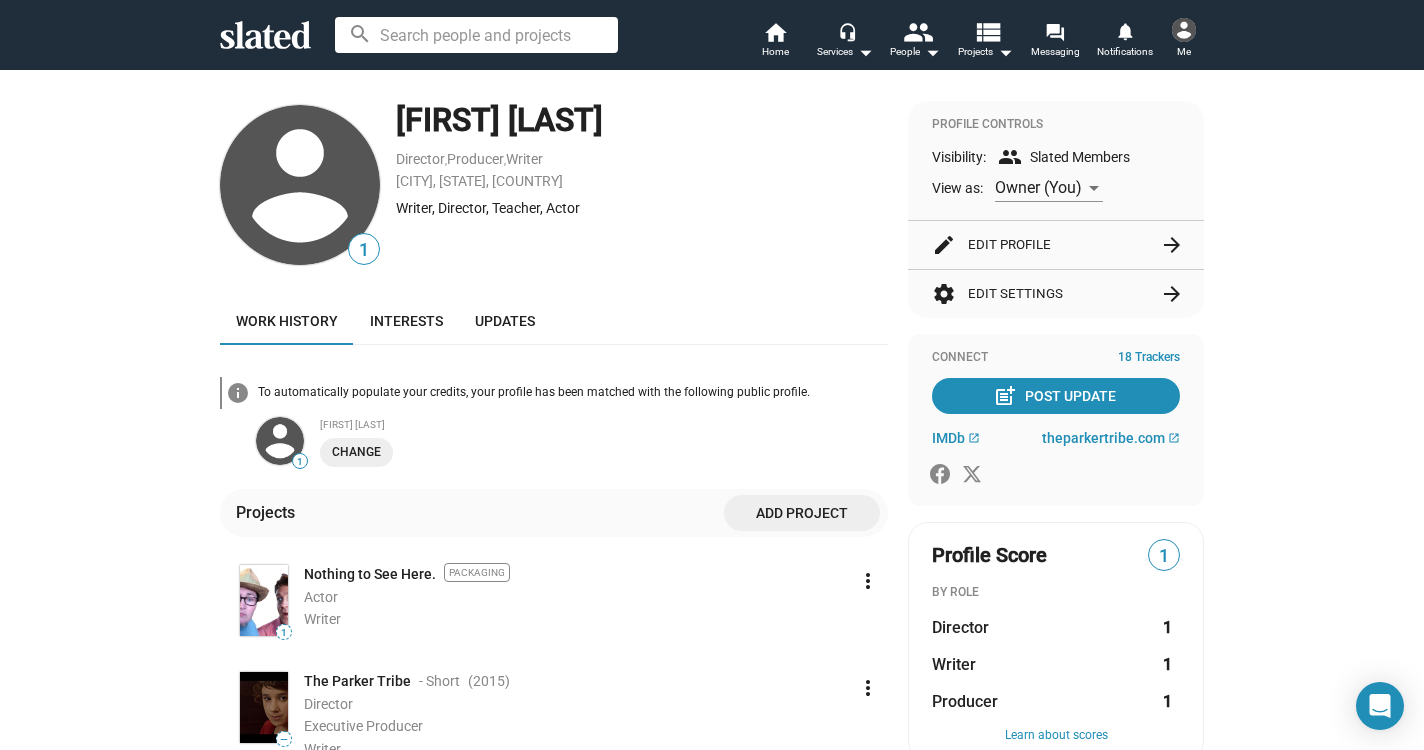 click at bounding box center (300, 185) 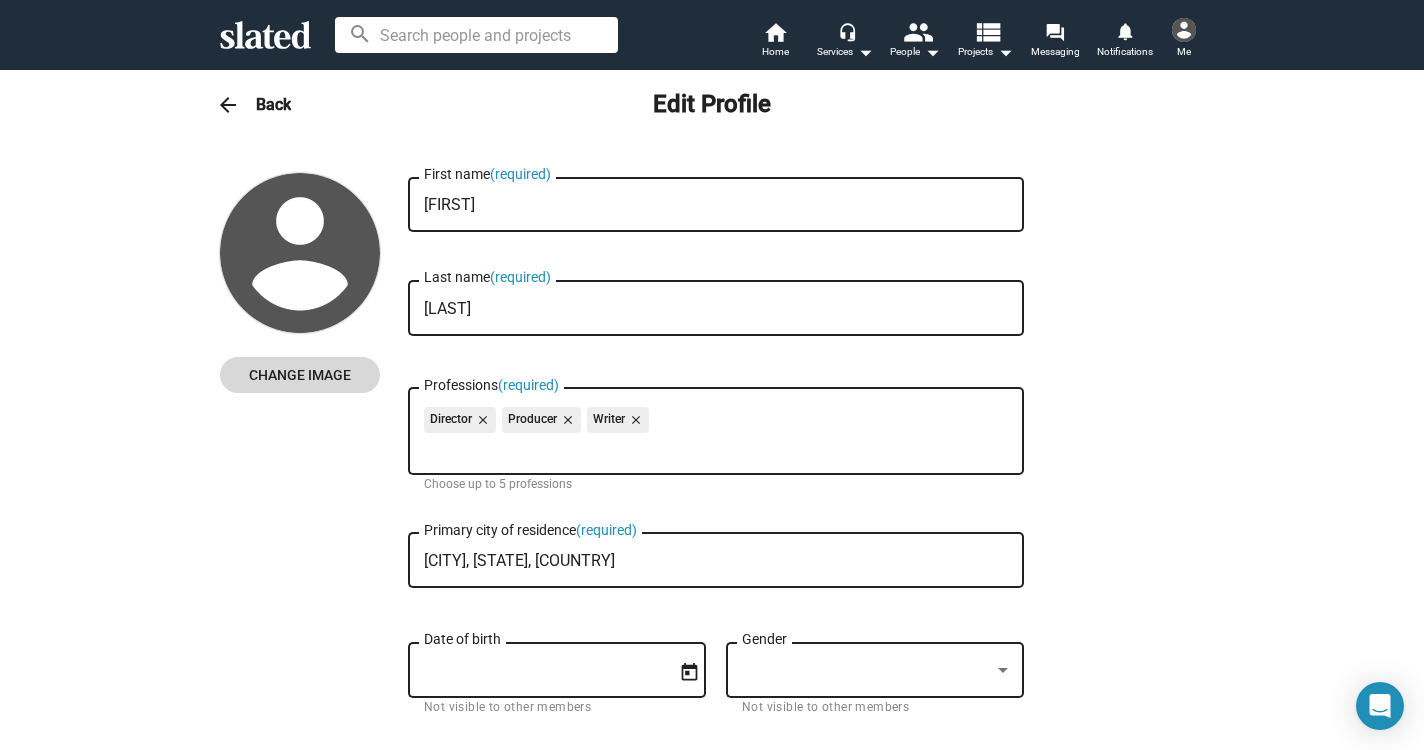 click on "Change Image" at bounding box center [300, 375] 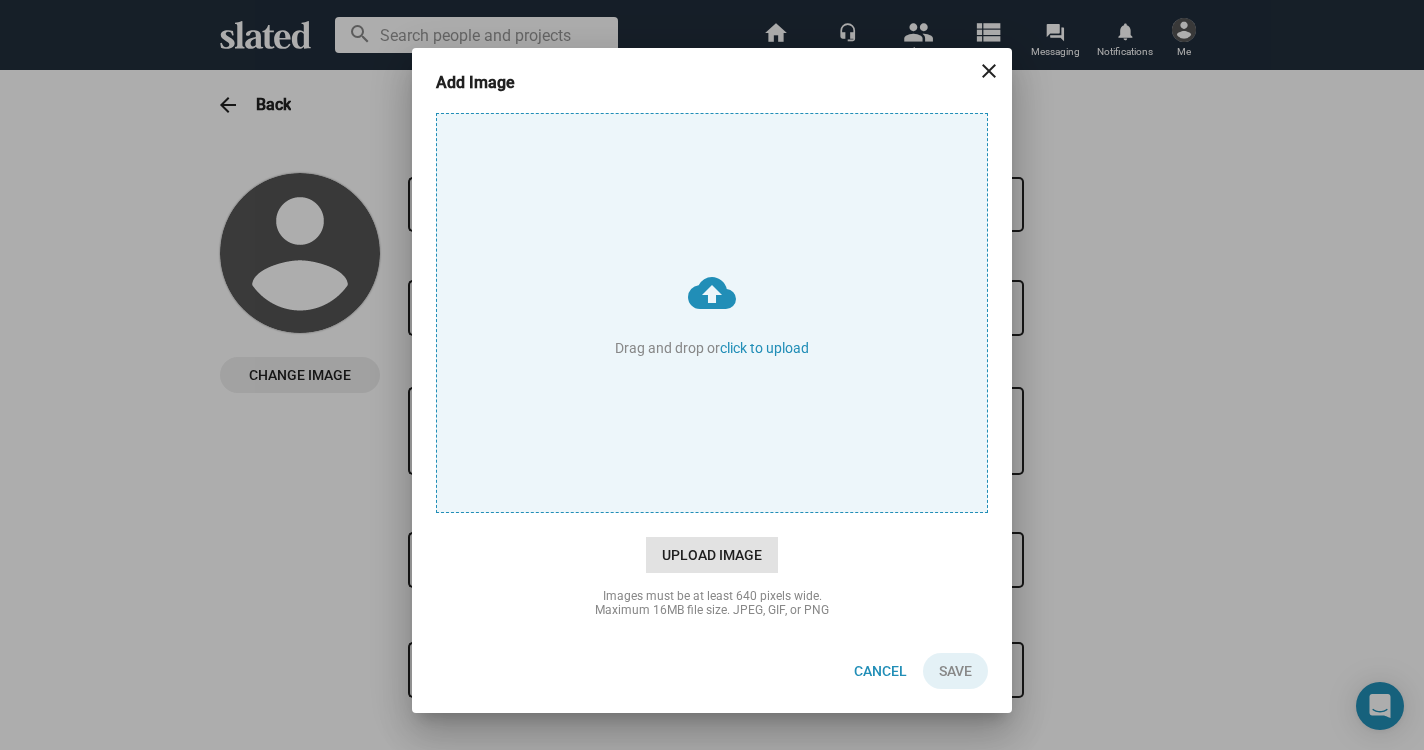 click on "Upload Image" at bounding box center (712, 555) 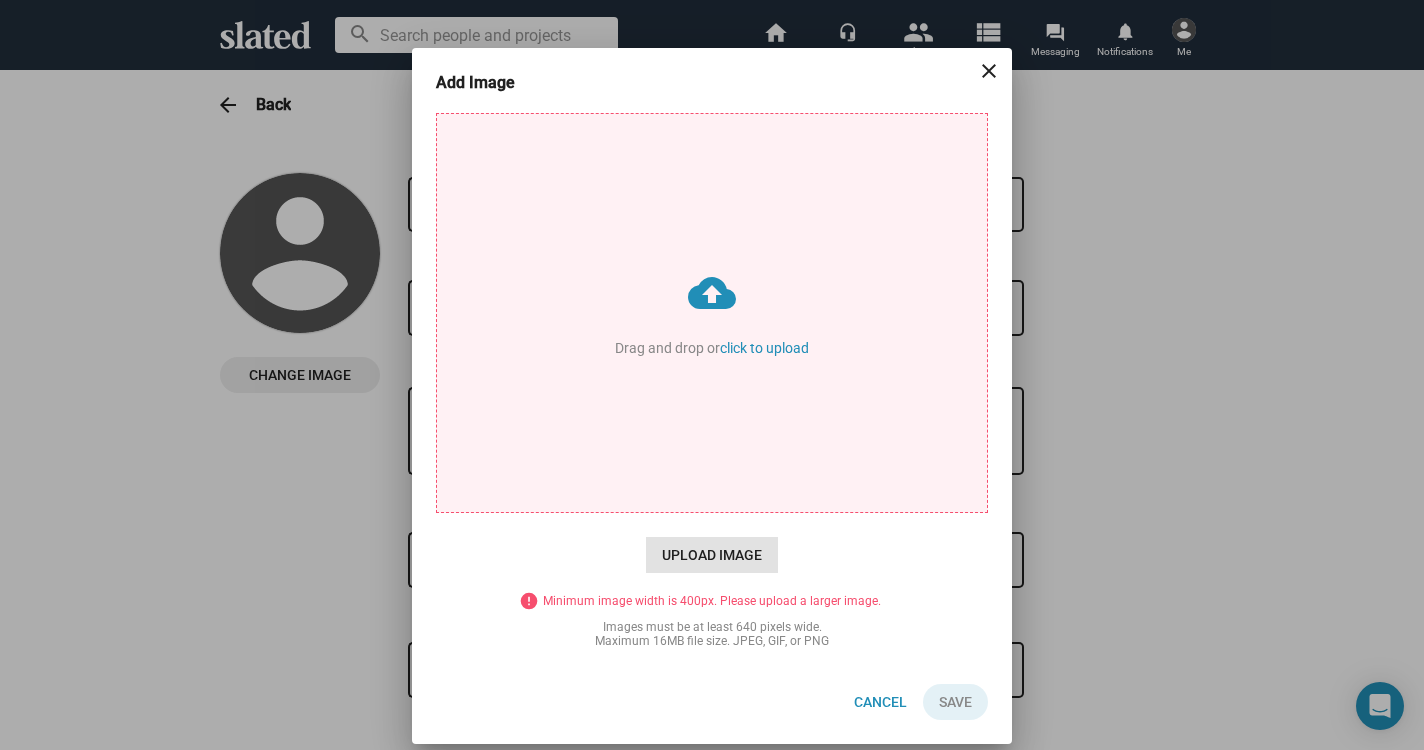 click on "Upload Image" at bounding box center (712, 555) 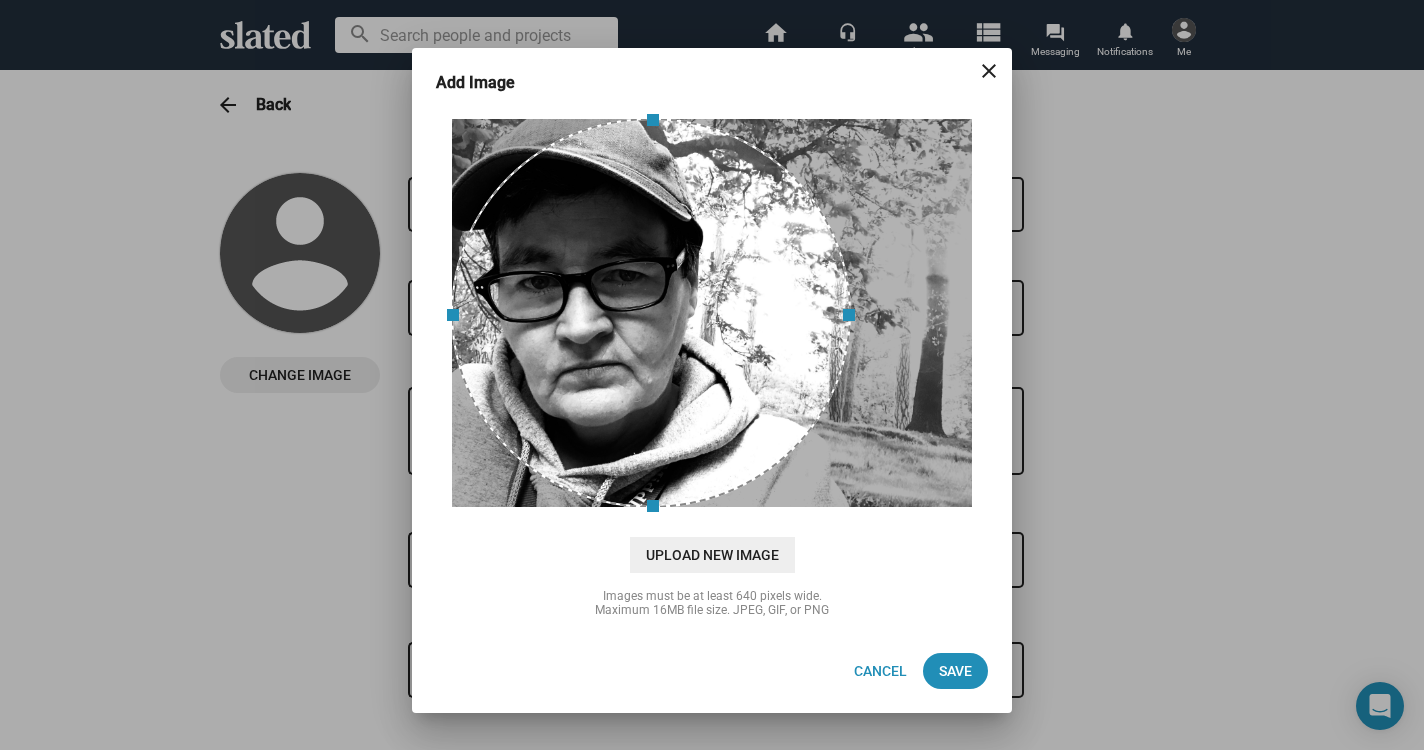 drag, startPoint x: 724, startPoint y: 444, endPoint x: 553, endPoint y: 390, distance: 179.32373 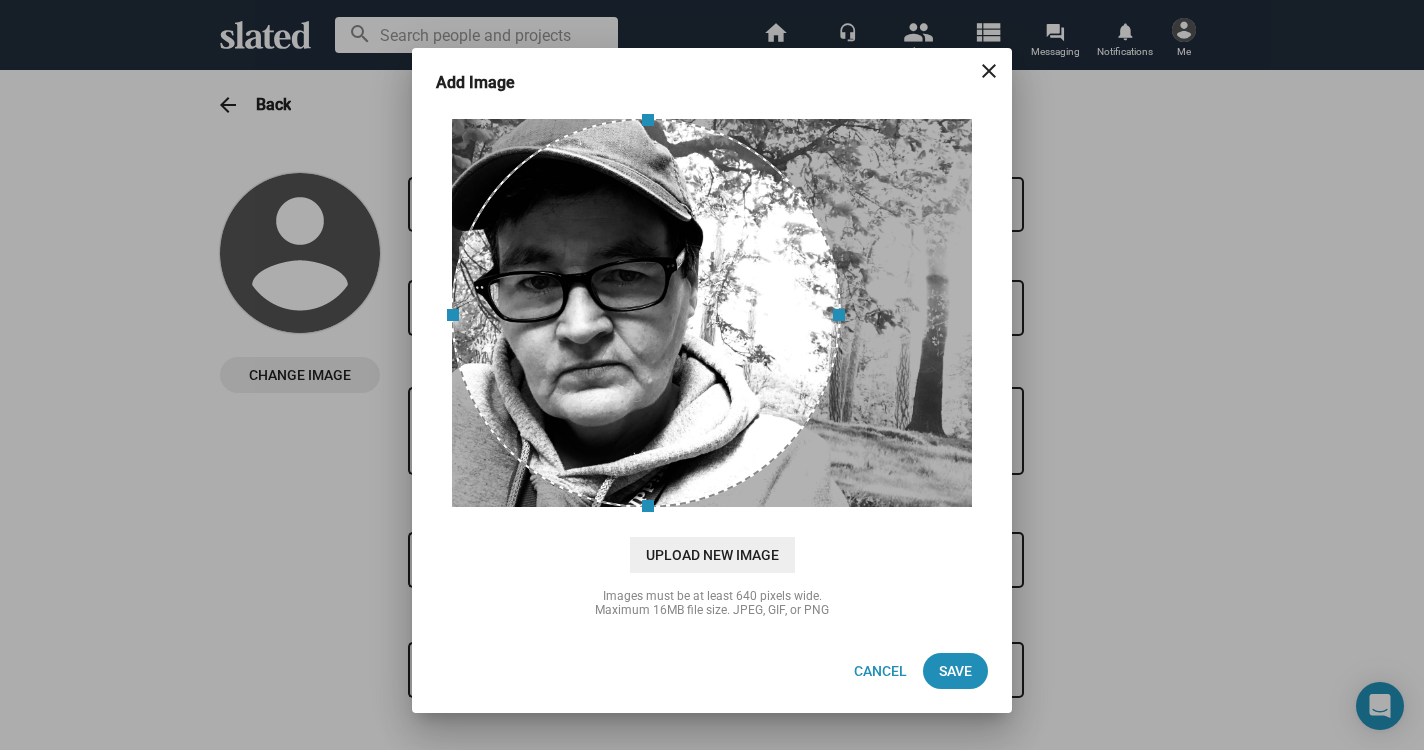 drag, startPoint x: 844, startPoint y: 315, endPoint x: 1054, endPoint y: 377, distance: 218.96118 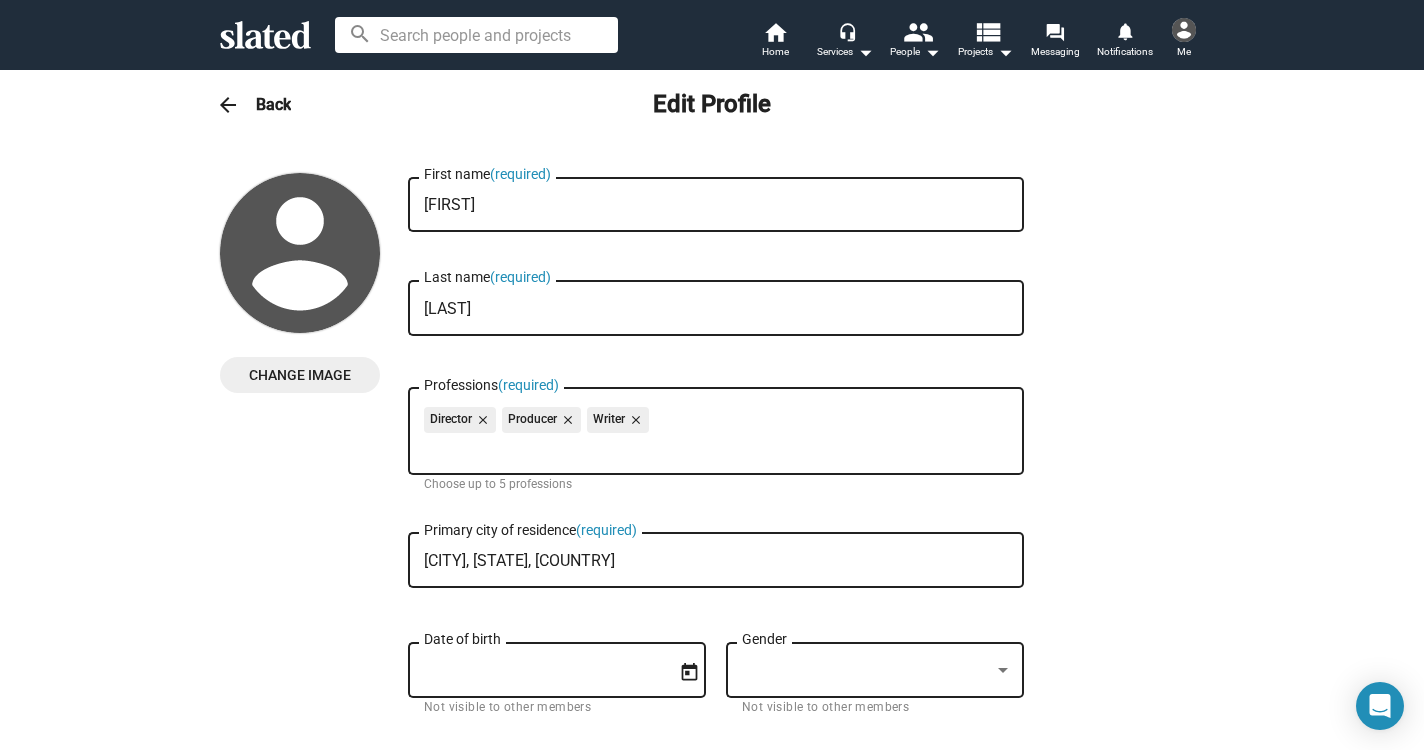 click on "Change Image" at bounding box center (300, 375) 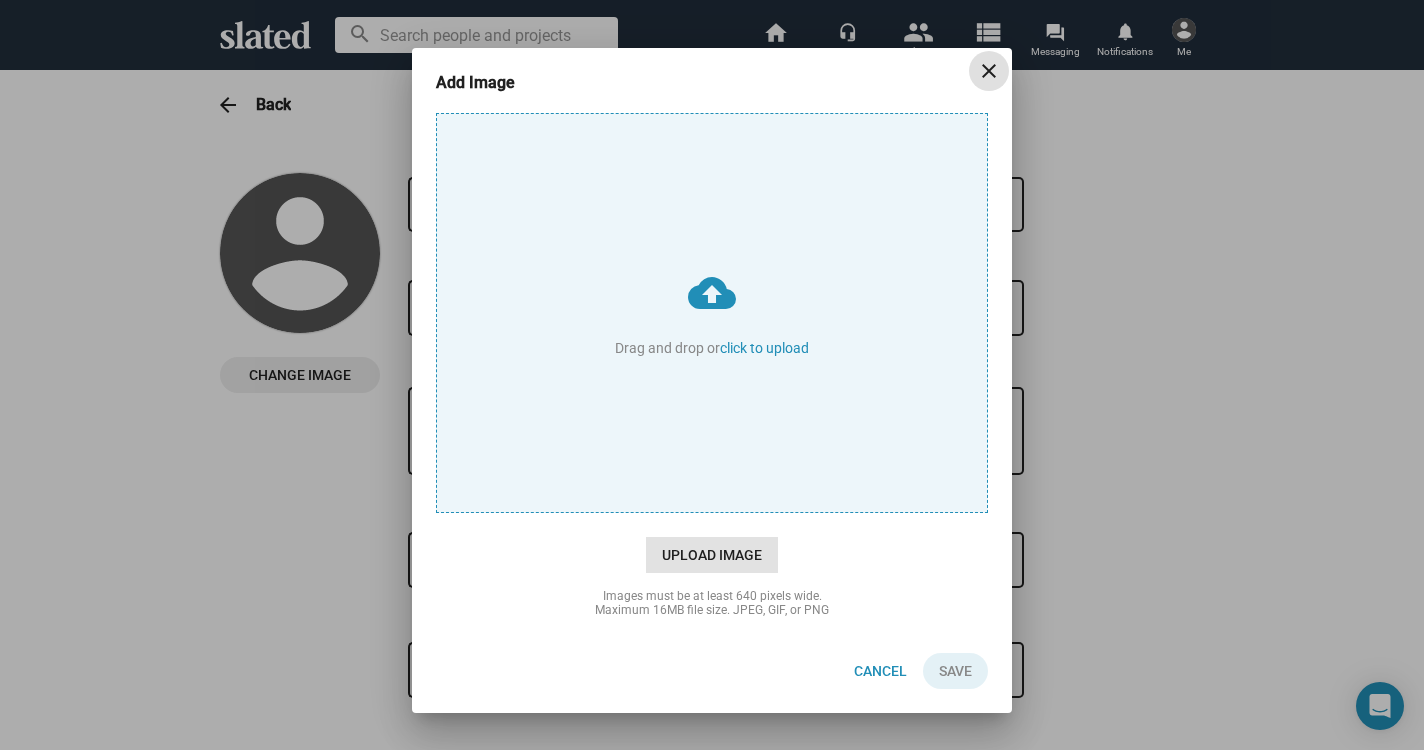 click on "Upload Image" at bounding box center [712, 555] 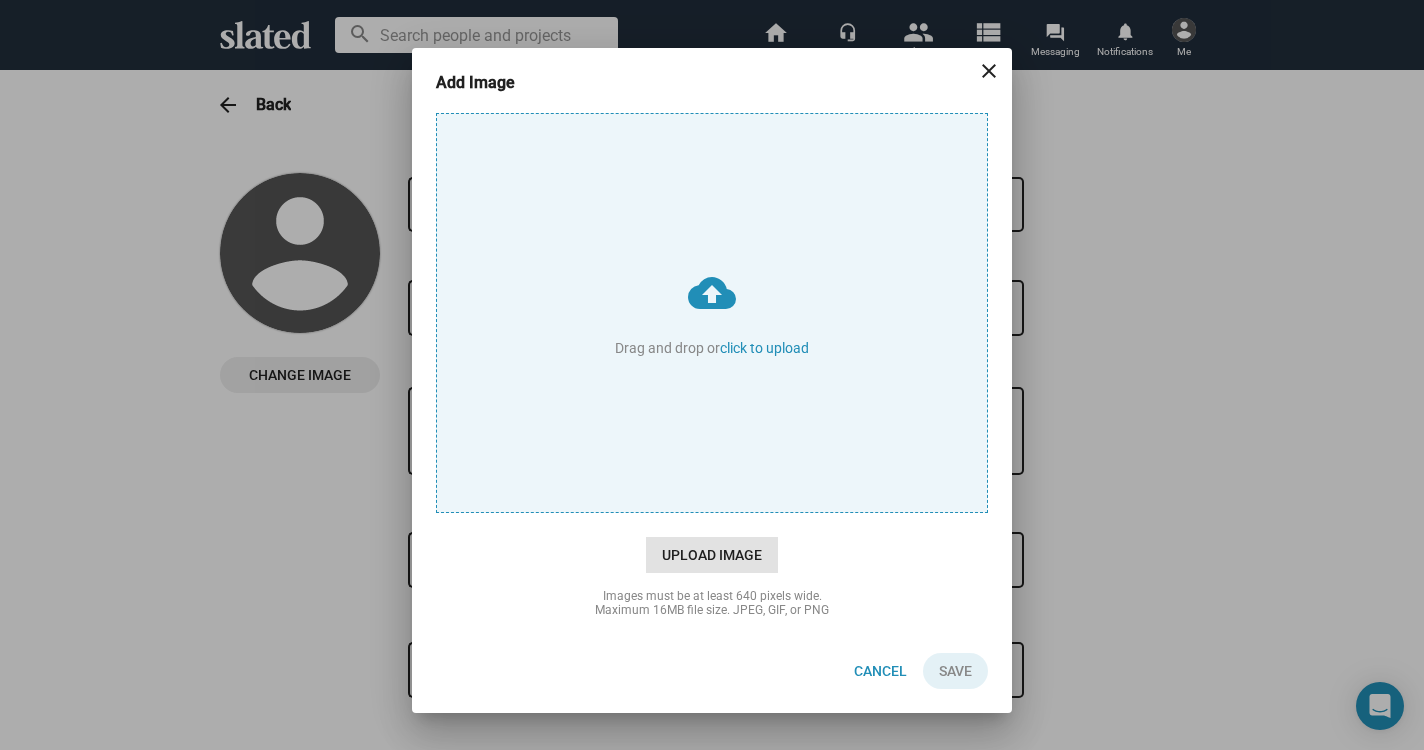 type on "C:\fakepath\FullSizeRender-4.jpeg" 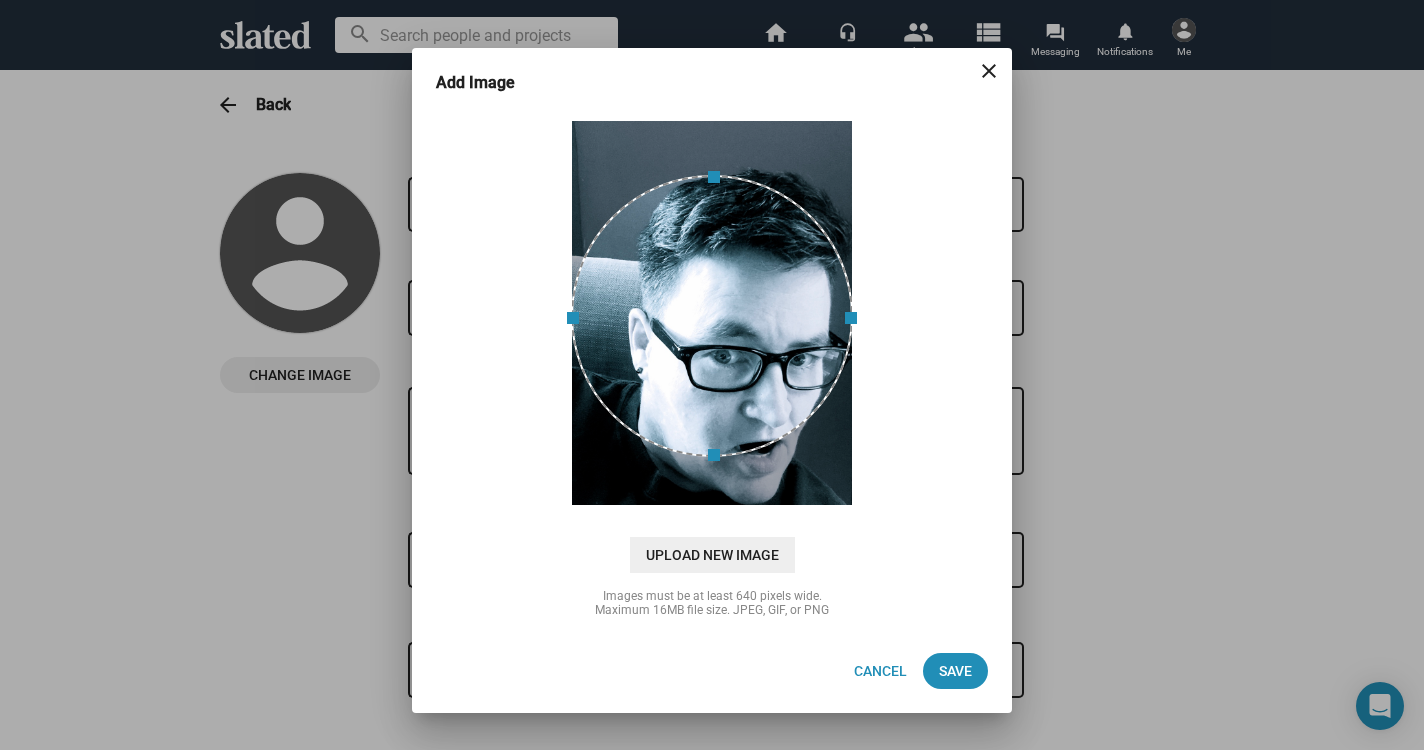 drag, startPoint x: 757, startPoint y: 465, endPoint x: 801, endPoint y: 491, distance: 51.10773 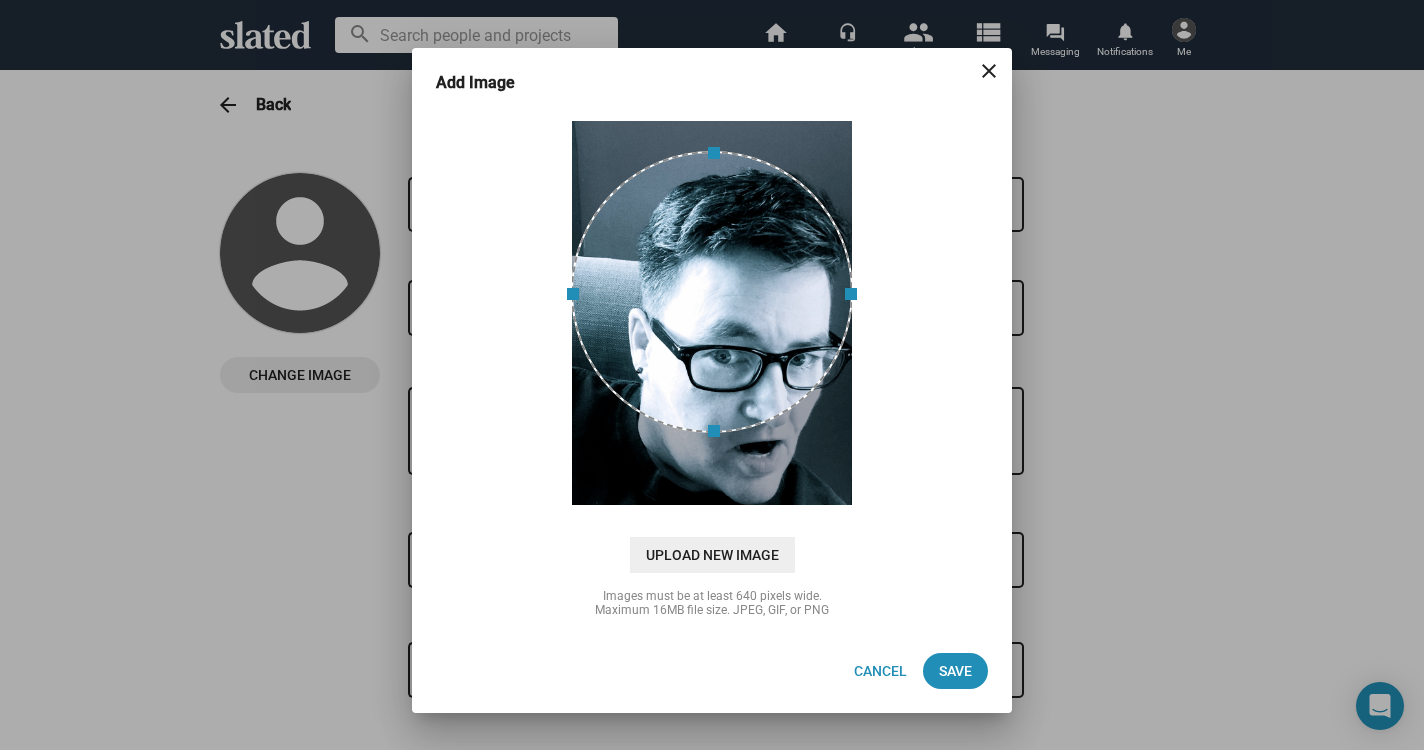 drag, startPoint x: 743, startPoint y: 391, endPoint x: 783, endPoint y: 367, distance: 46.647614 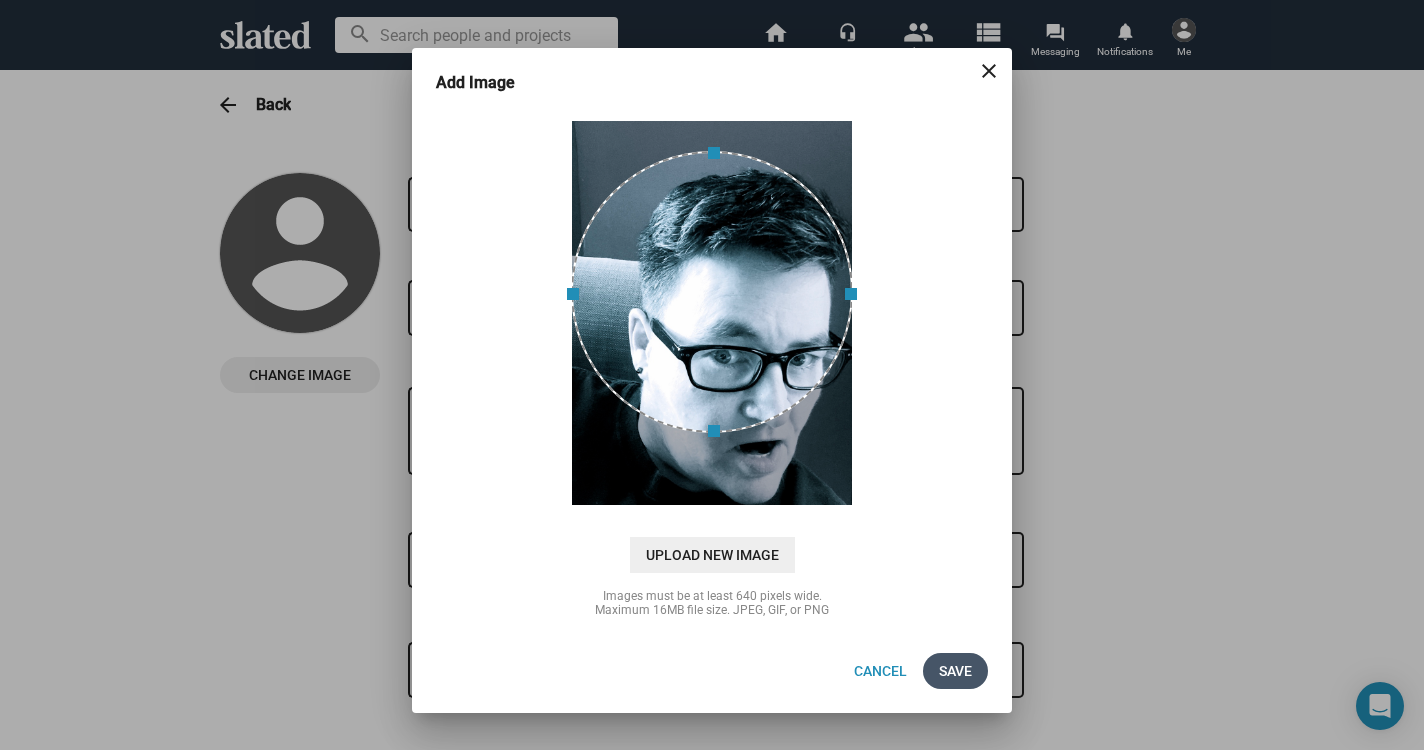 click on "Save" at bounding box center (955, 671) 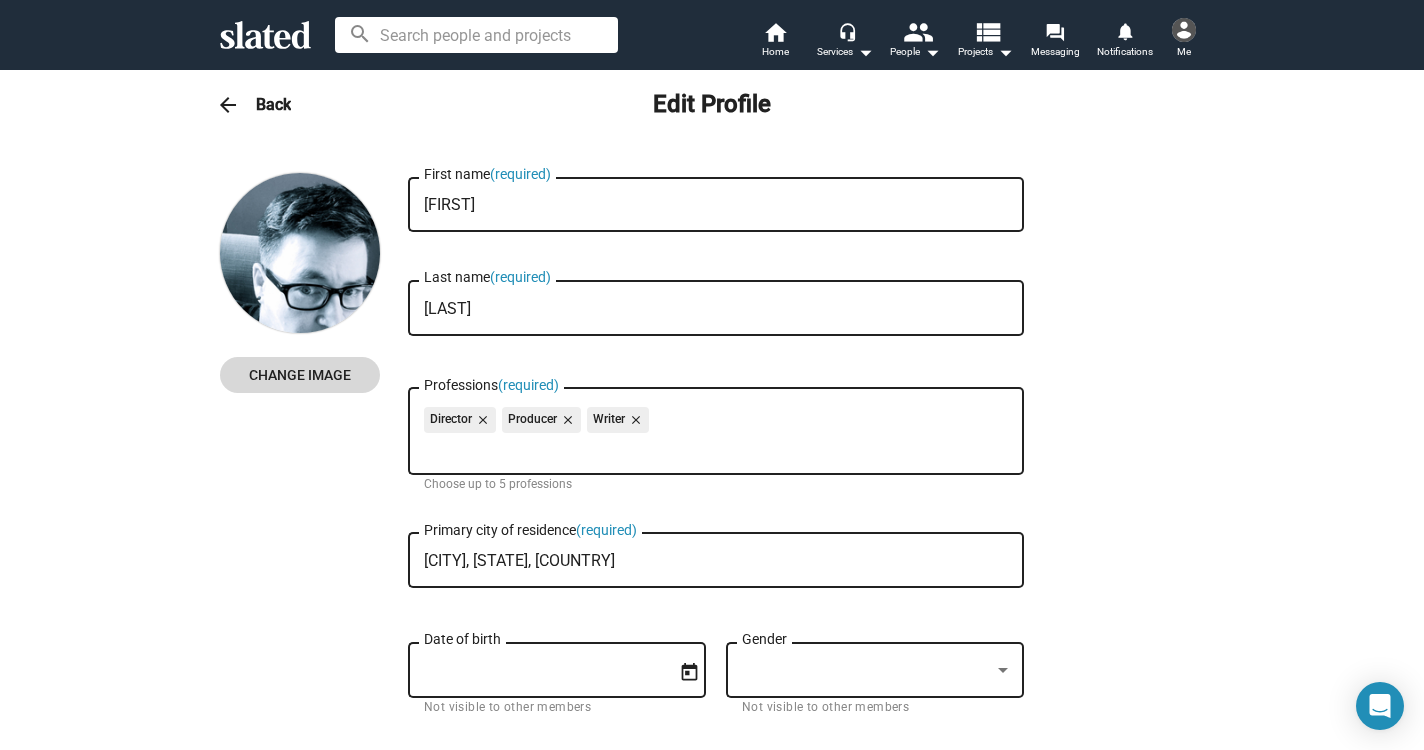 click on "Change Image" at bounding box center [300, 375] 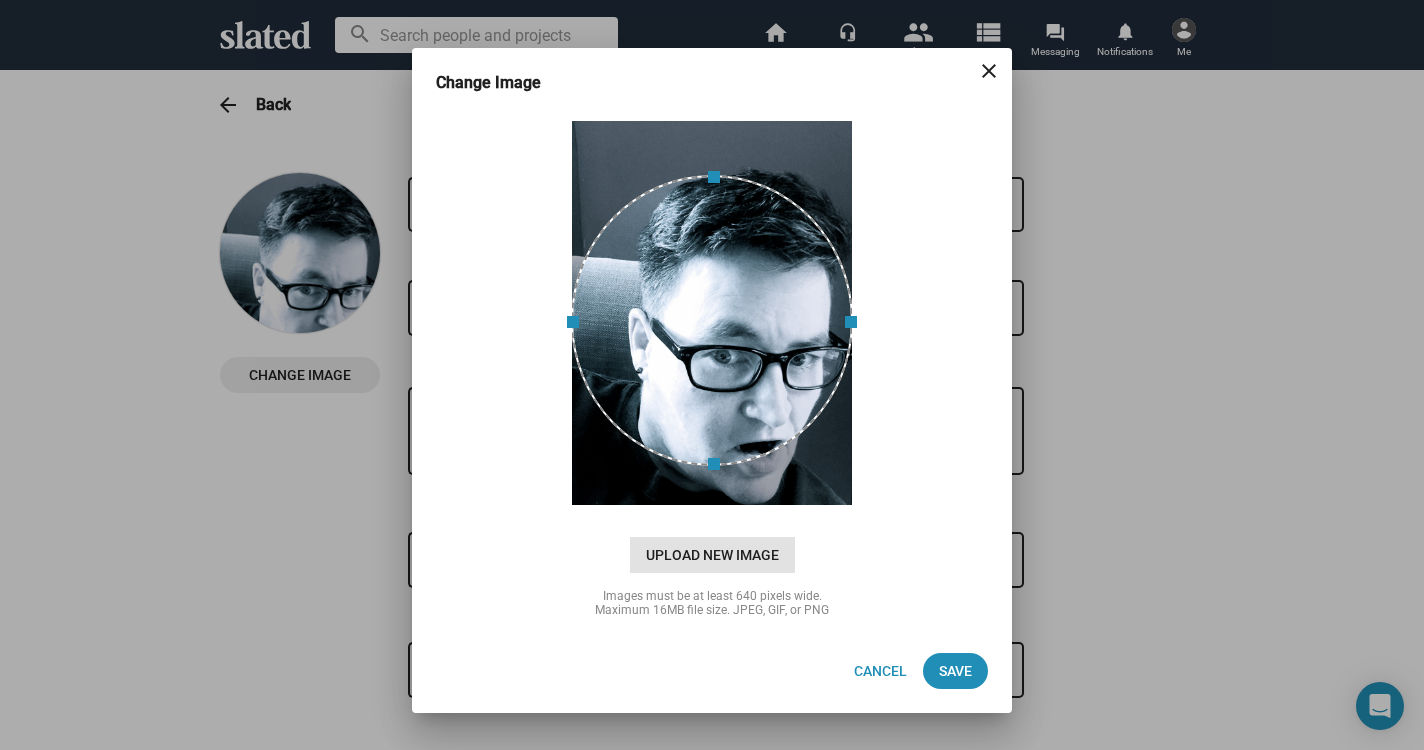 click on "Upload New Image" at bounding box center [712, 555] 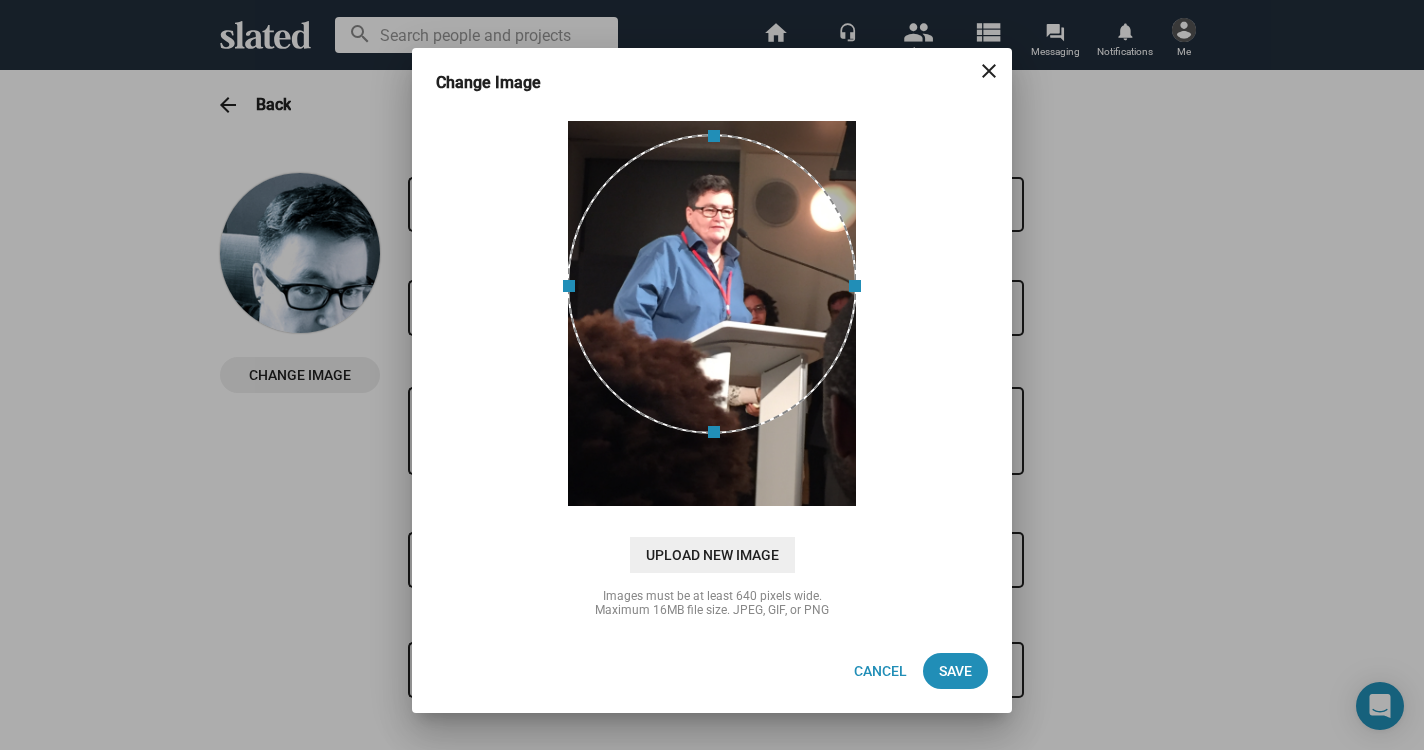 scroll, scrollTop: 0, scrollLeft: 0, axis: both 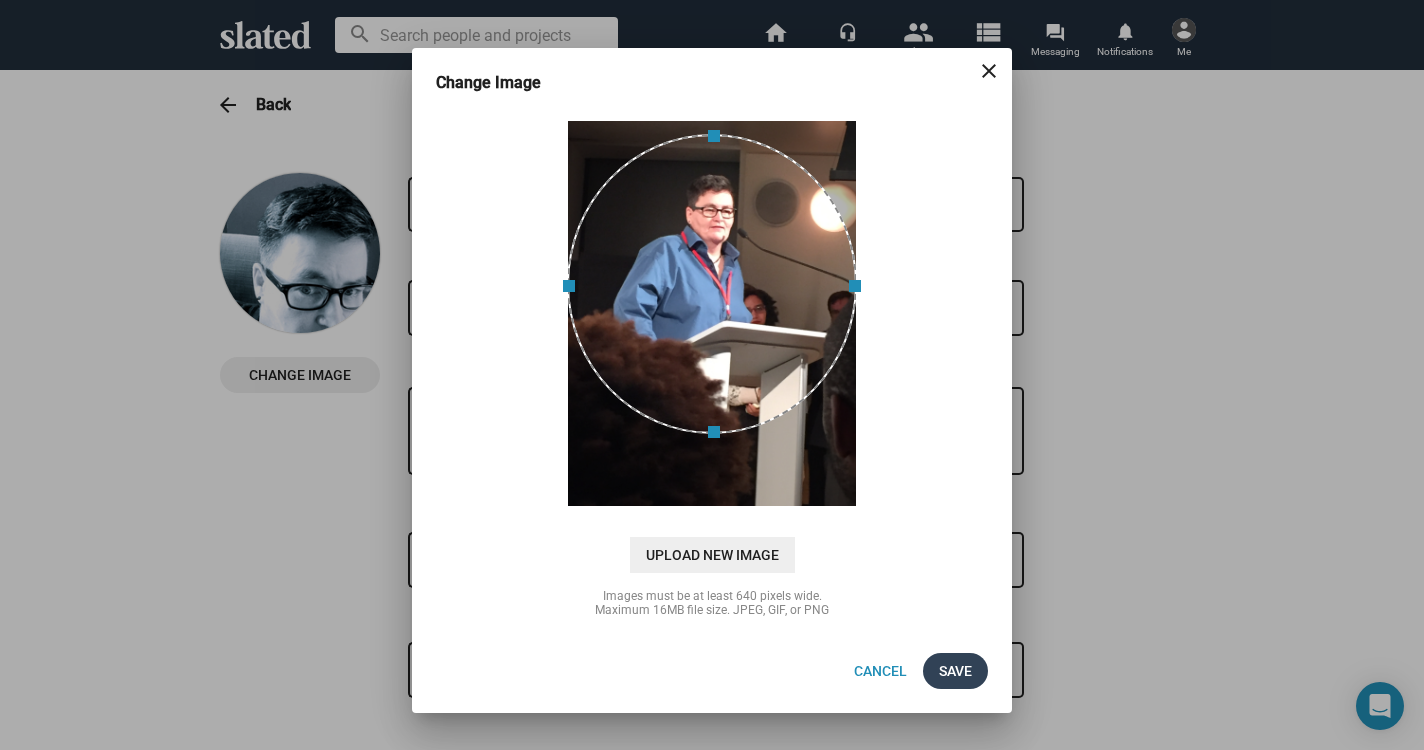 click on "Save" at bounding box center [955, 671] 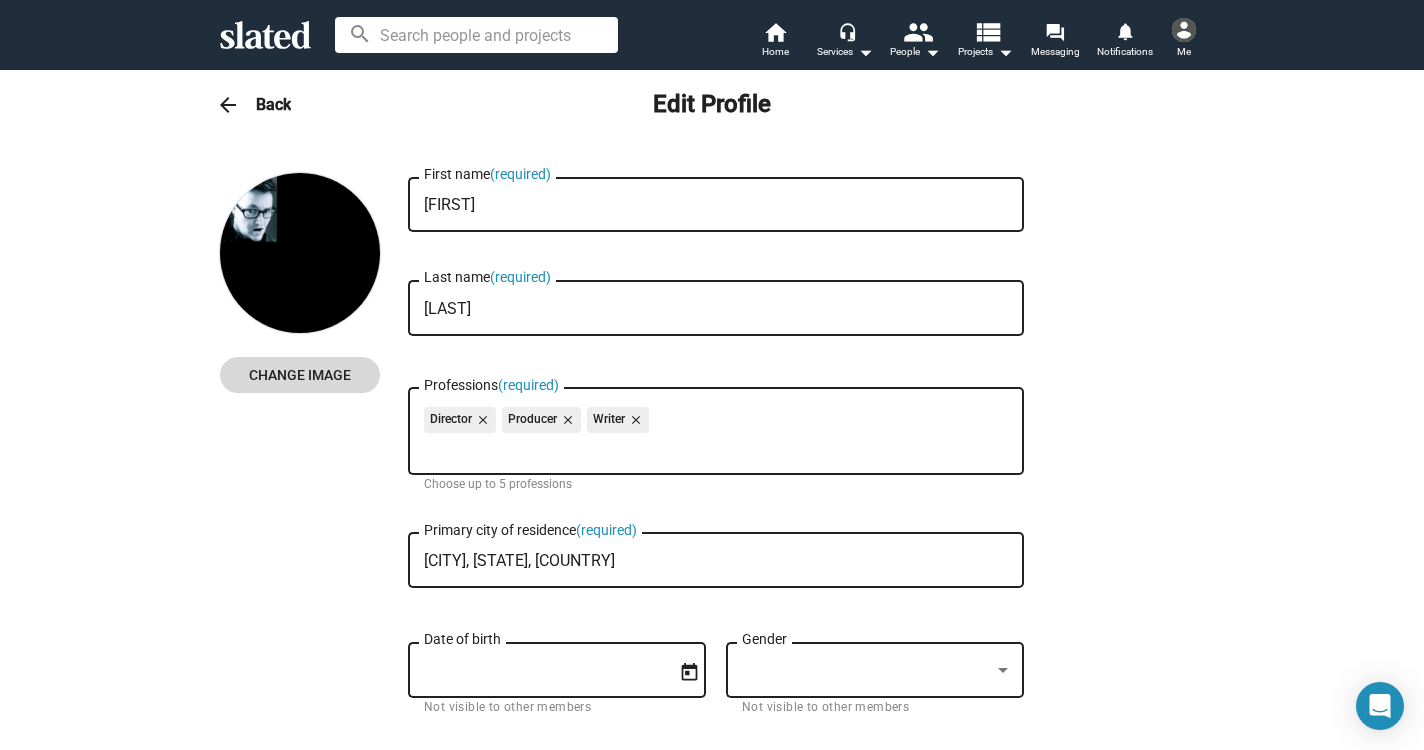 click on "Change Image" at bounding box center [300, 375] 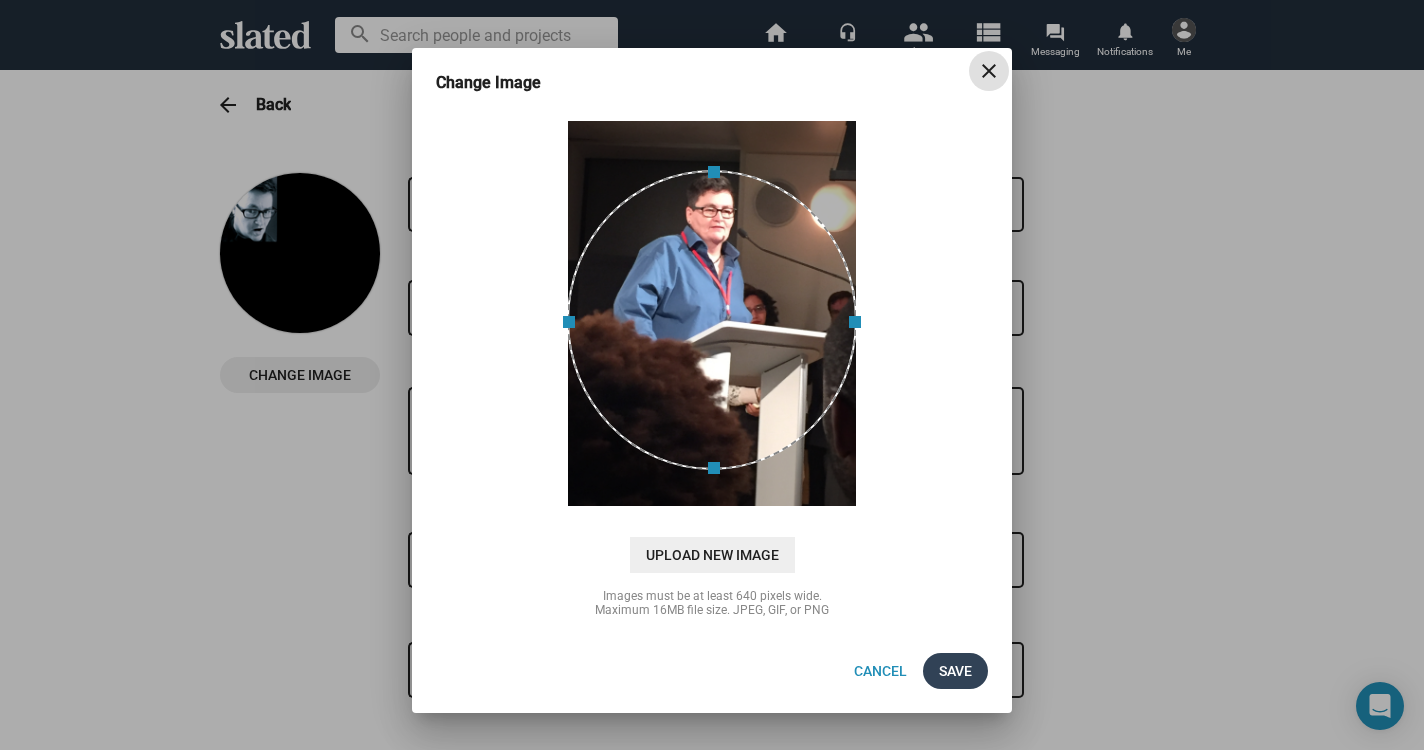 click on "Save" at bounding box center (955, 671) 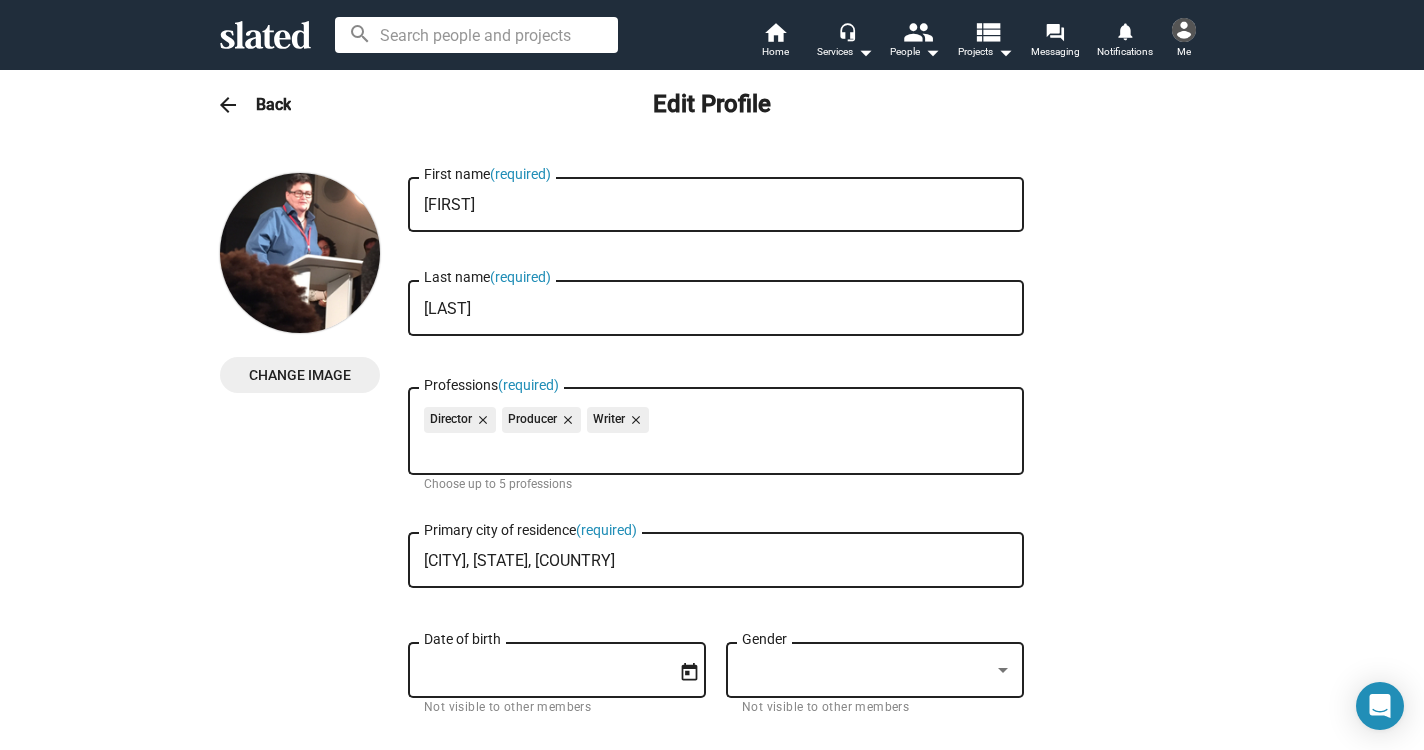 scroll, scrollTop: 0, scrollLeft: 0, axis: both 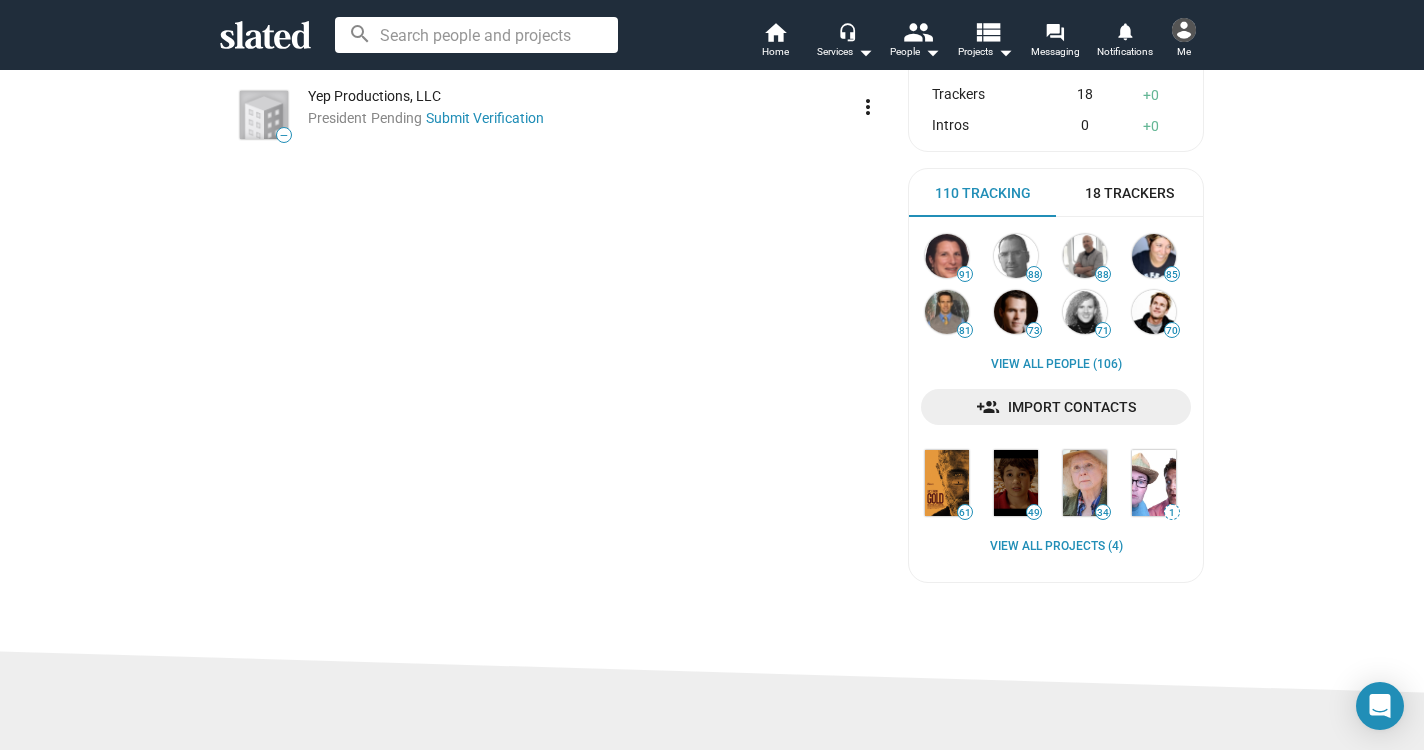 click on "18 Trackers" at bounding box center [1129, 193] 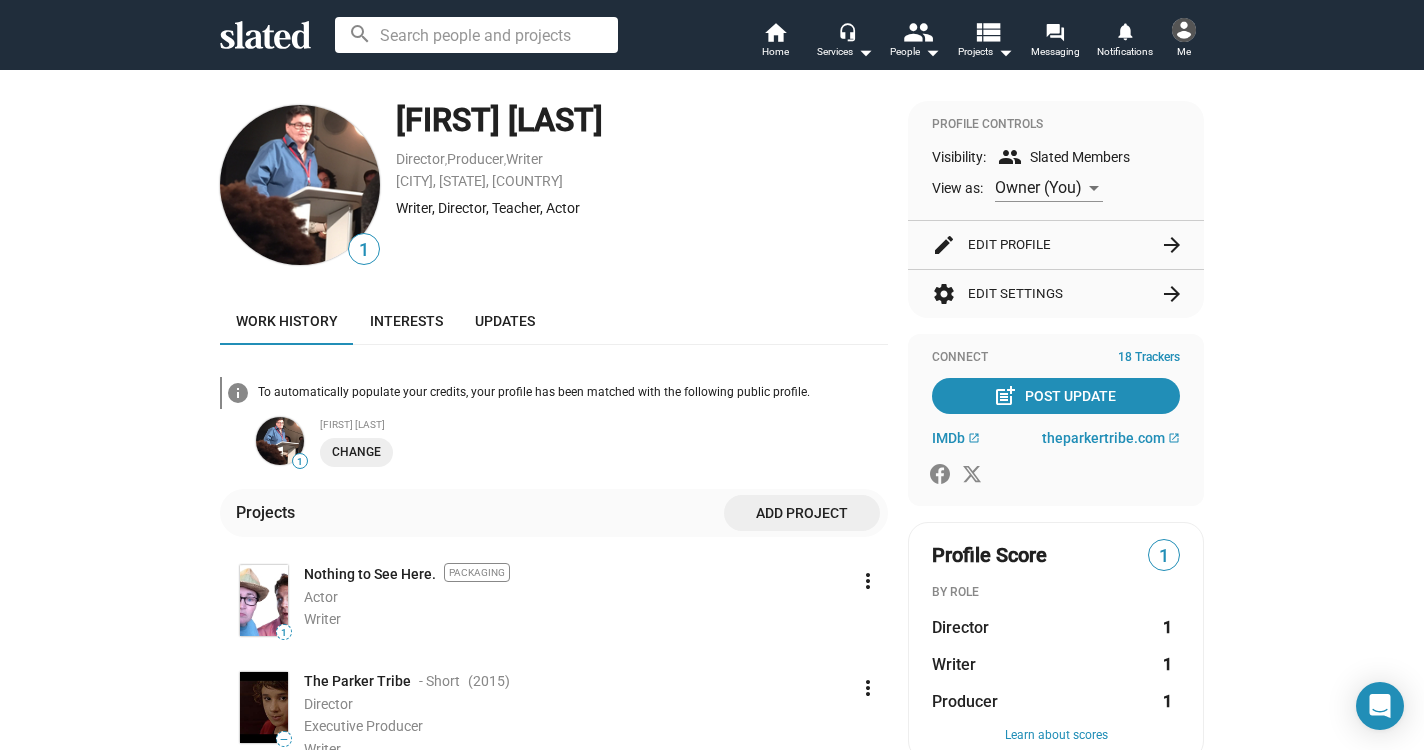 scroll, scrollTop: 0, scrollLeft: 0, axis: both 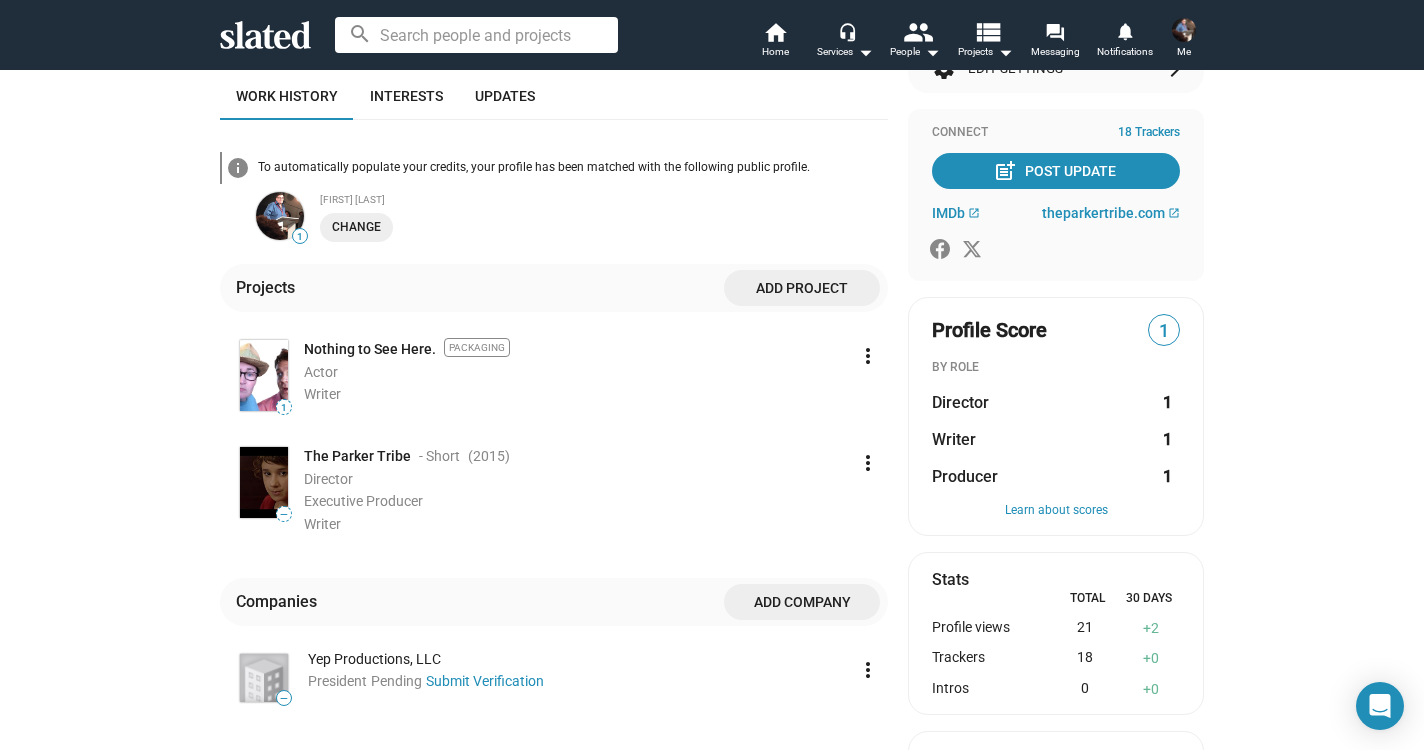 click at bounding box center (264, 482) 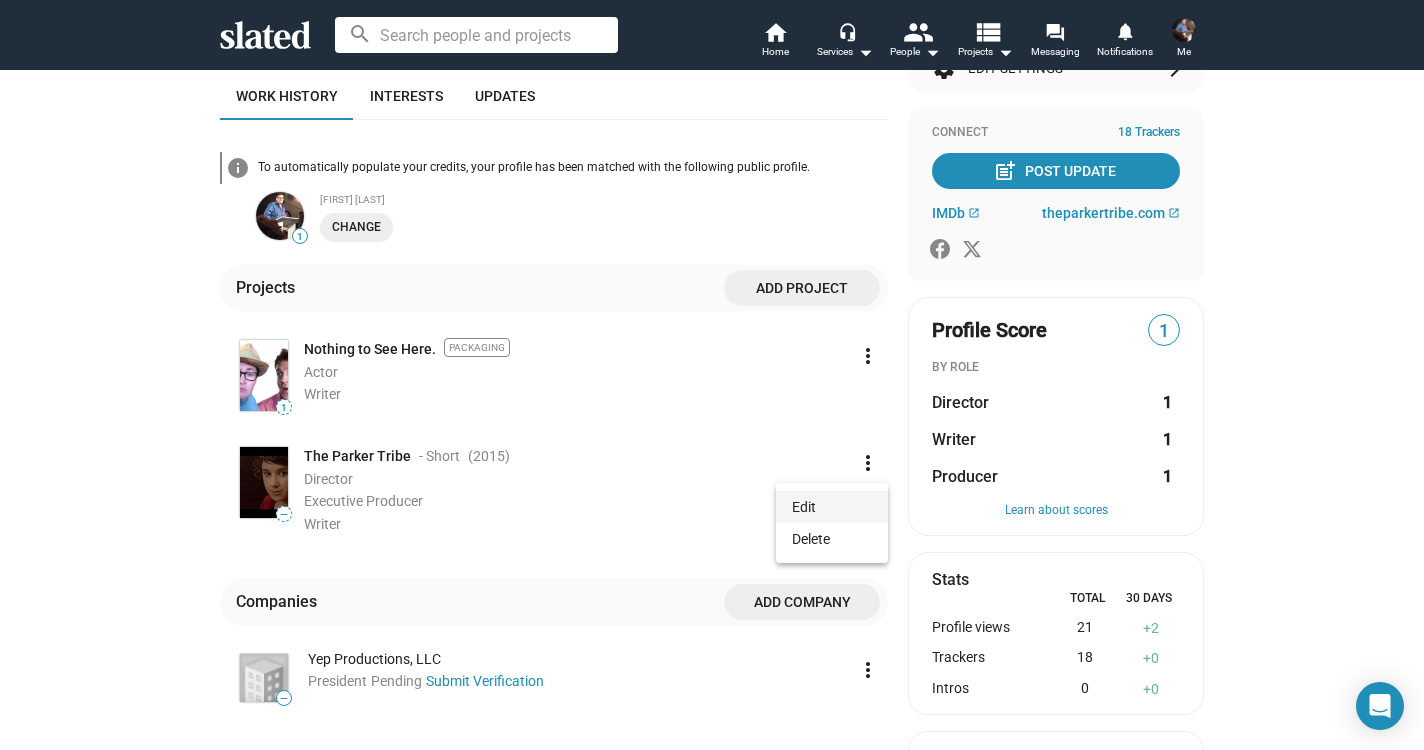 click at bounding box center (712, 375) 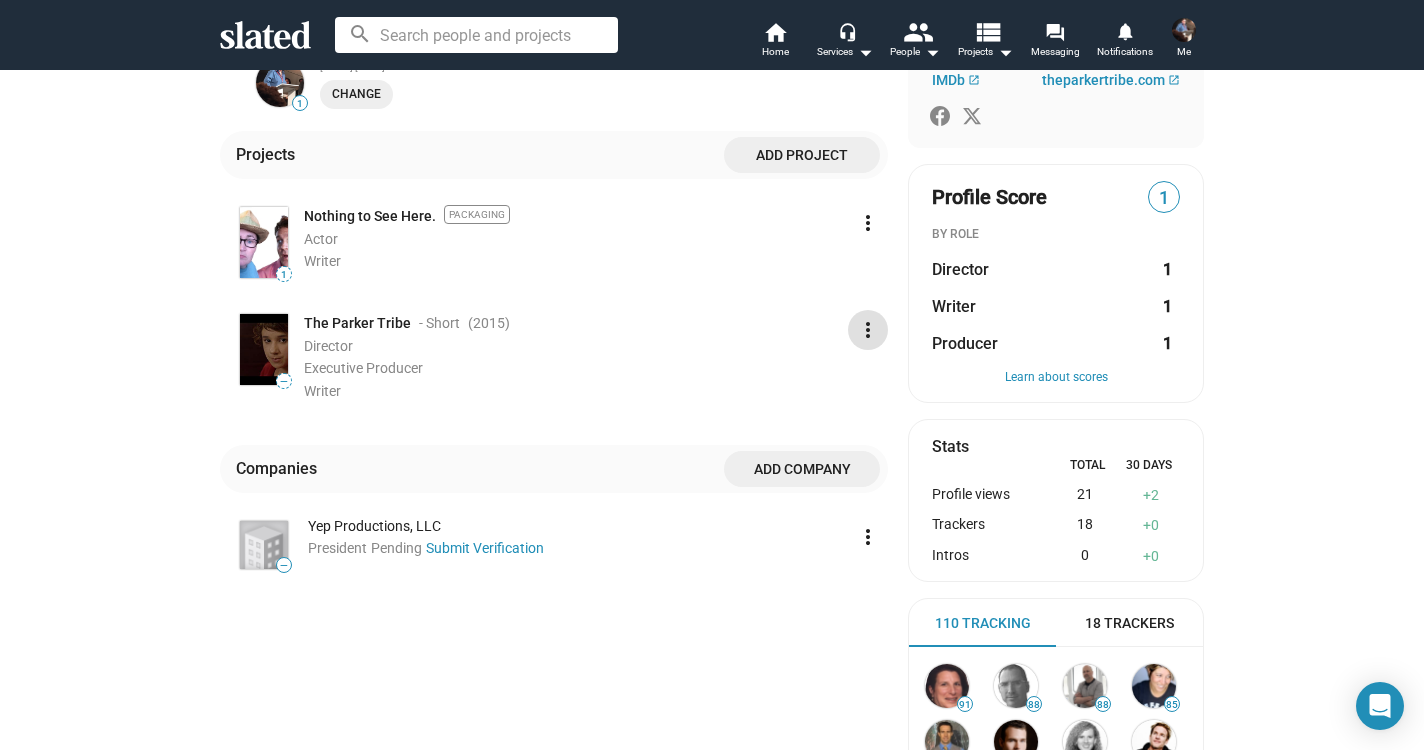 scroll, scrollTop: 340, scrollLeft: 0, axis: vertical 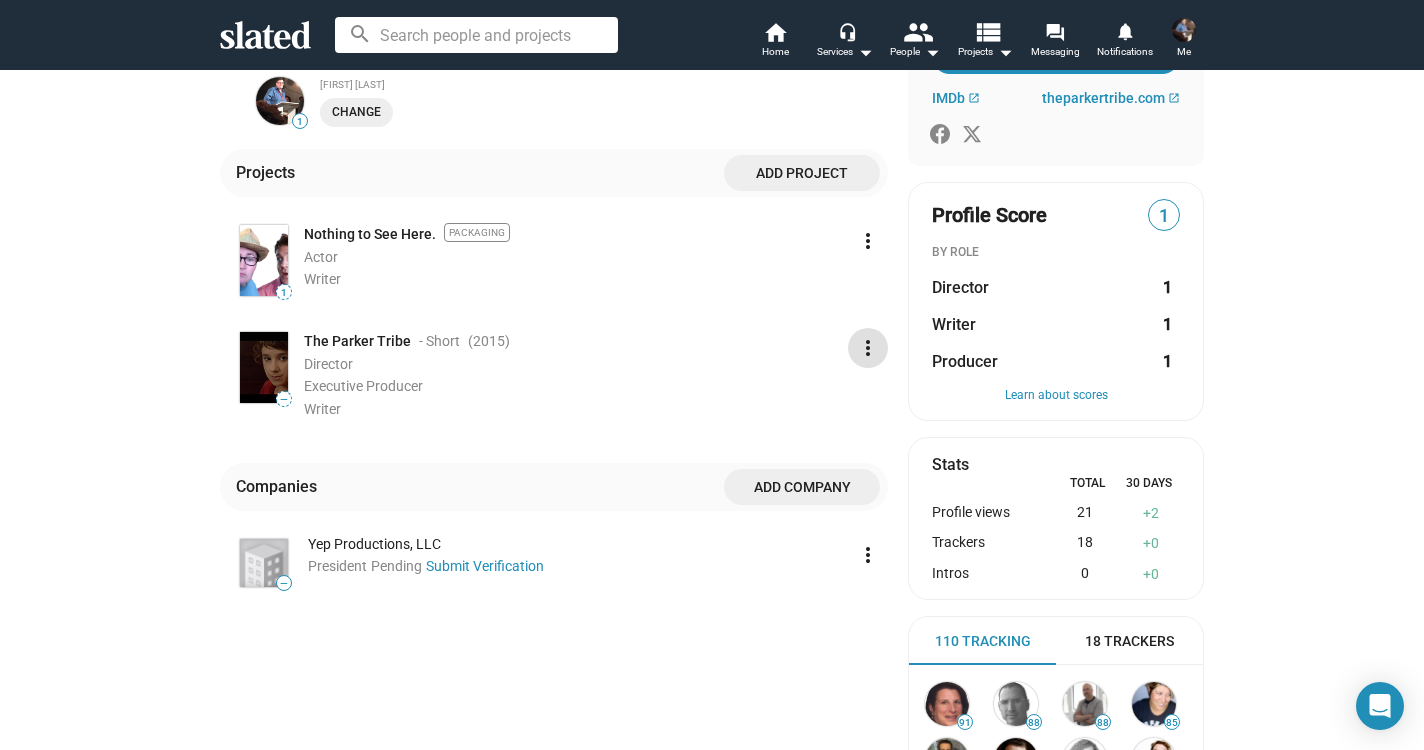 click at bounding box center [264, 367] 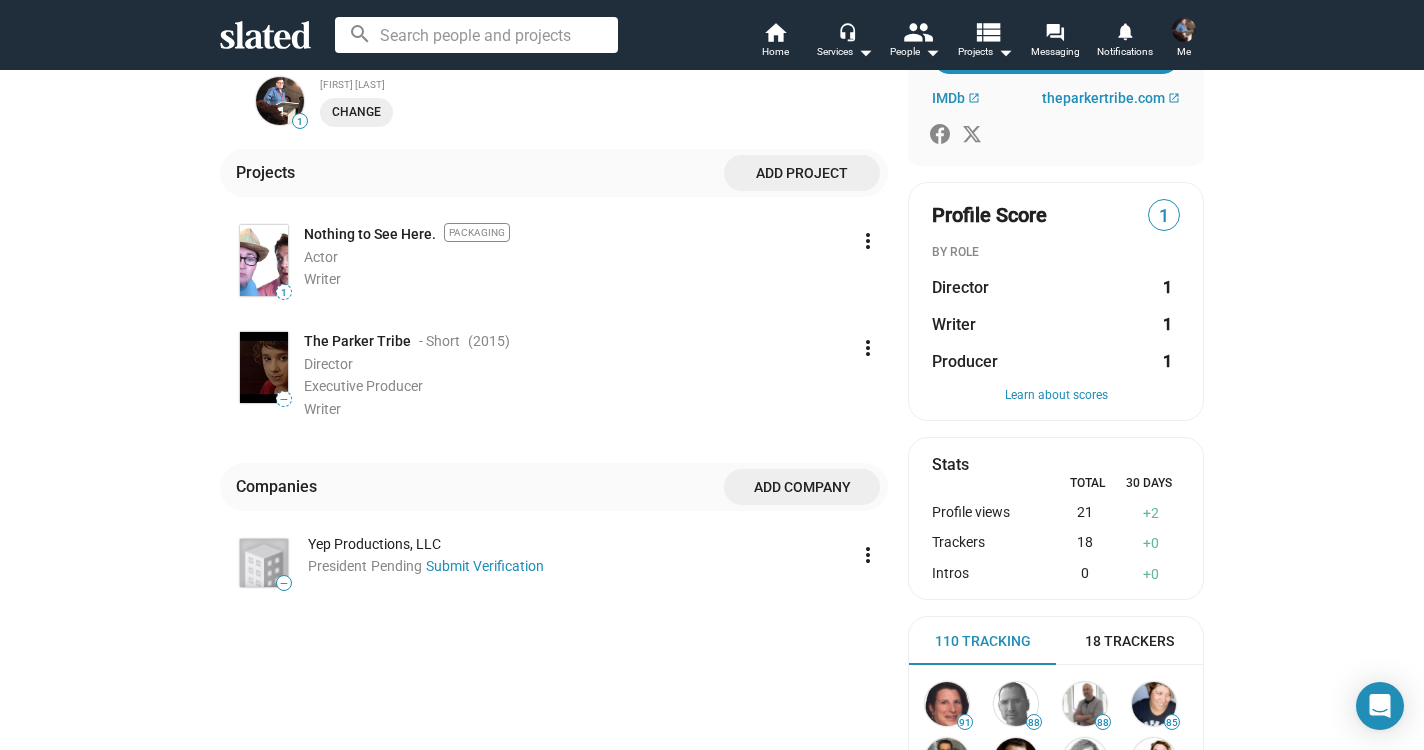 click on "The Parker Tribe" at bounding box center [357, 341] 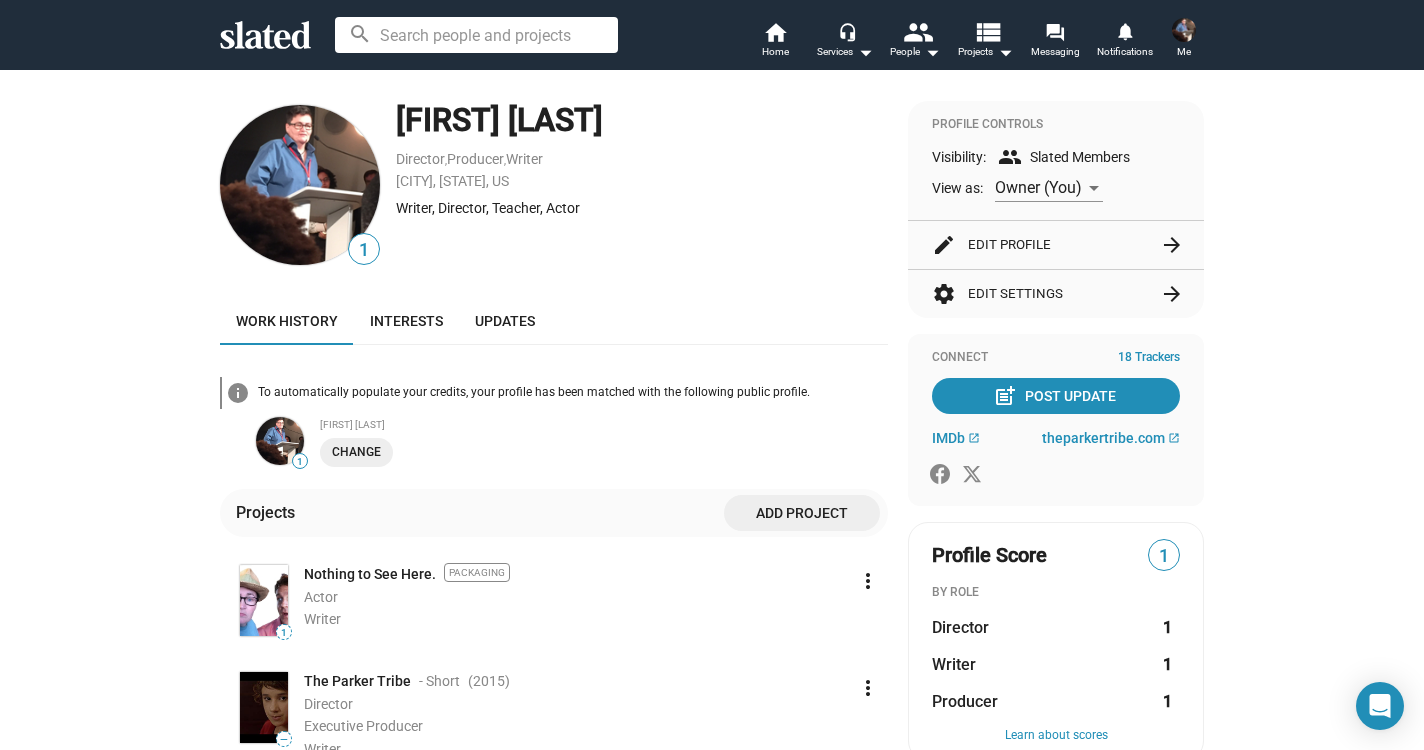 scroll, scrollTop: 0, scrollLeft: 0, axis: both 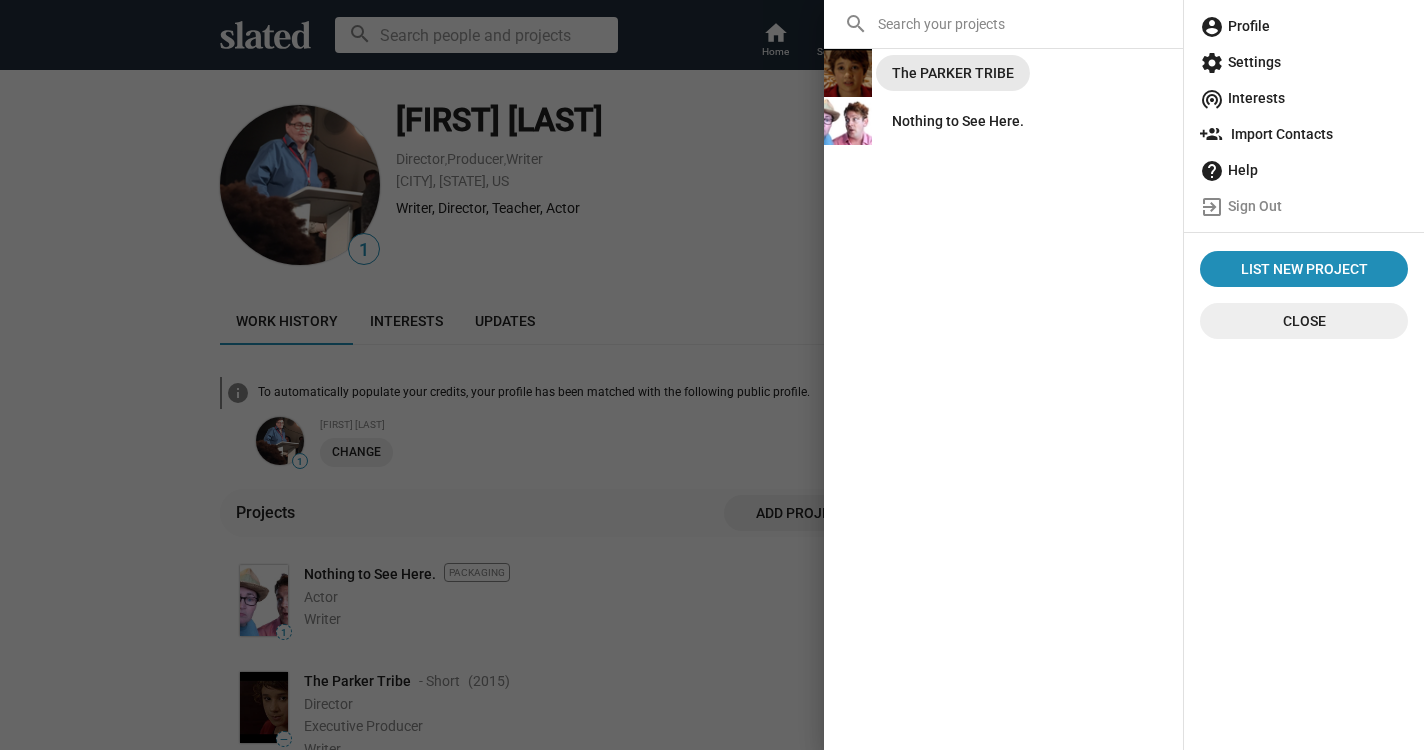 click on "The PARKER TRIBE" at bounding box center (953, 73) 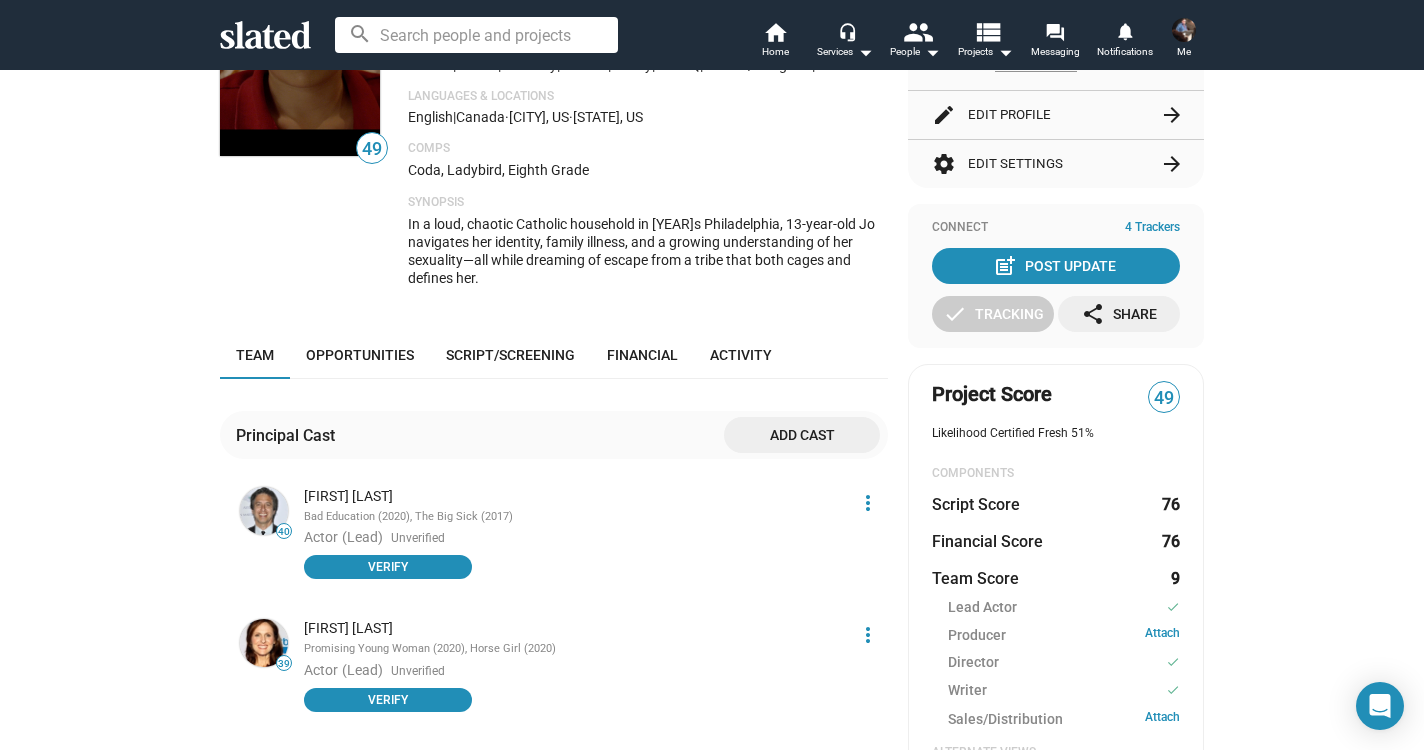 scroll, scrollTop: 176, scrollLeft: 0, axis: vertical 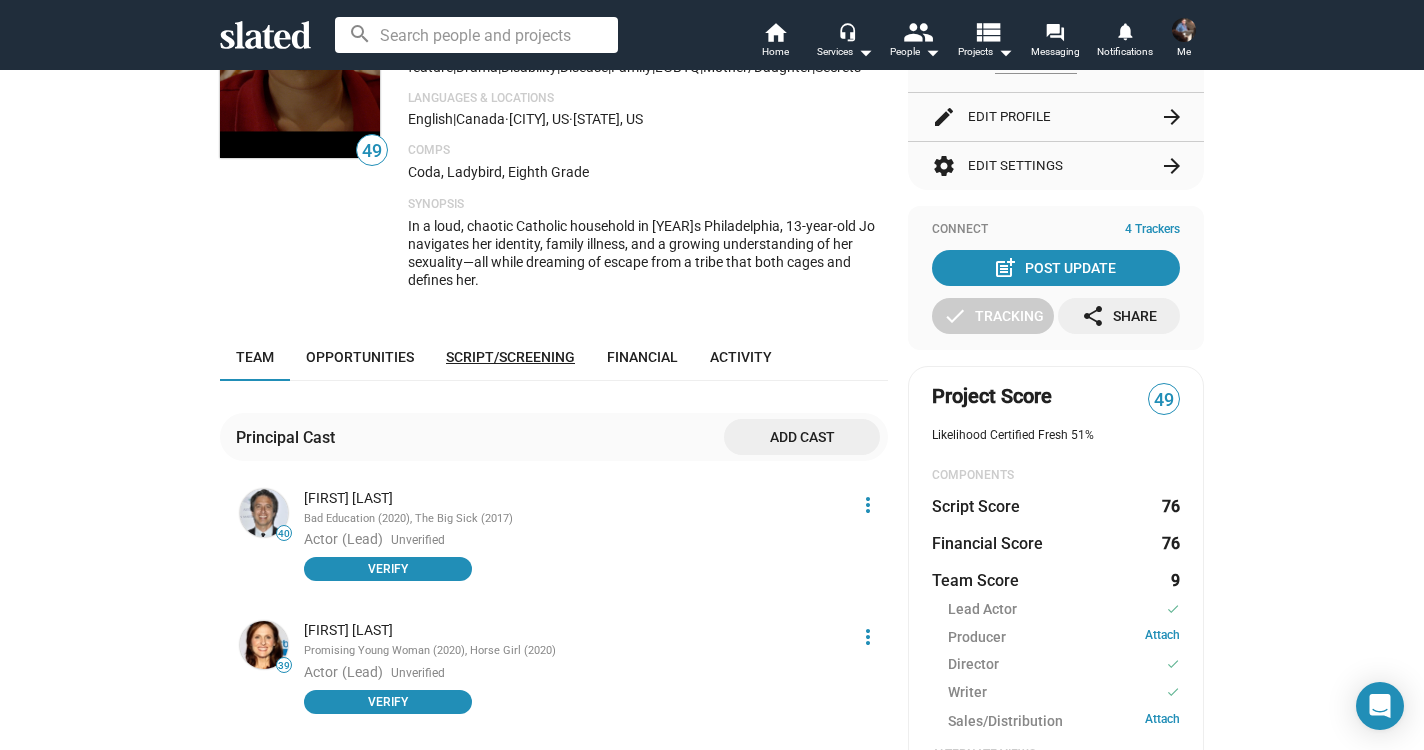 click on "Script/Screening" at bounding box center (510, 357) 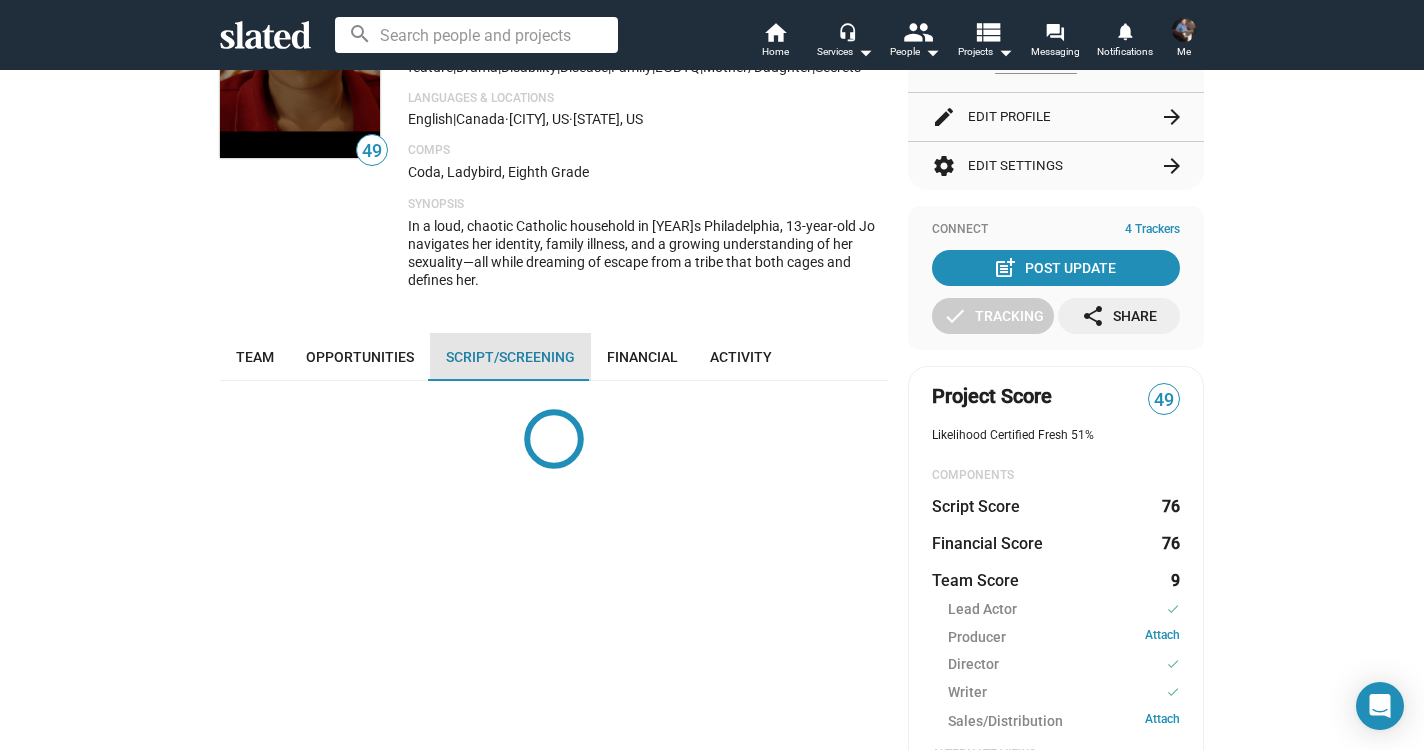 scroll, scrollTop: 434, scrollLeft: 0, axis: vertical 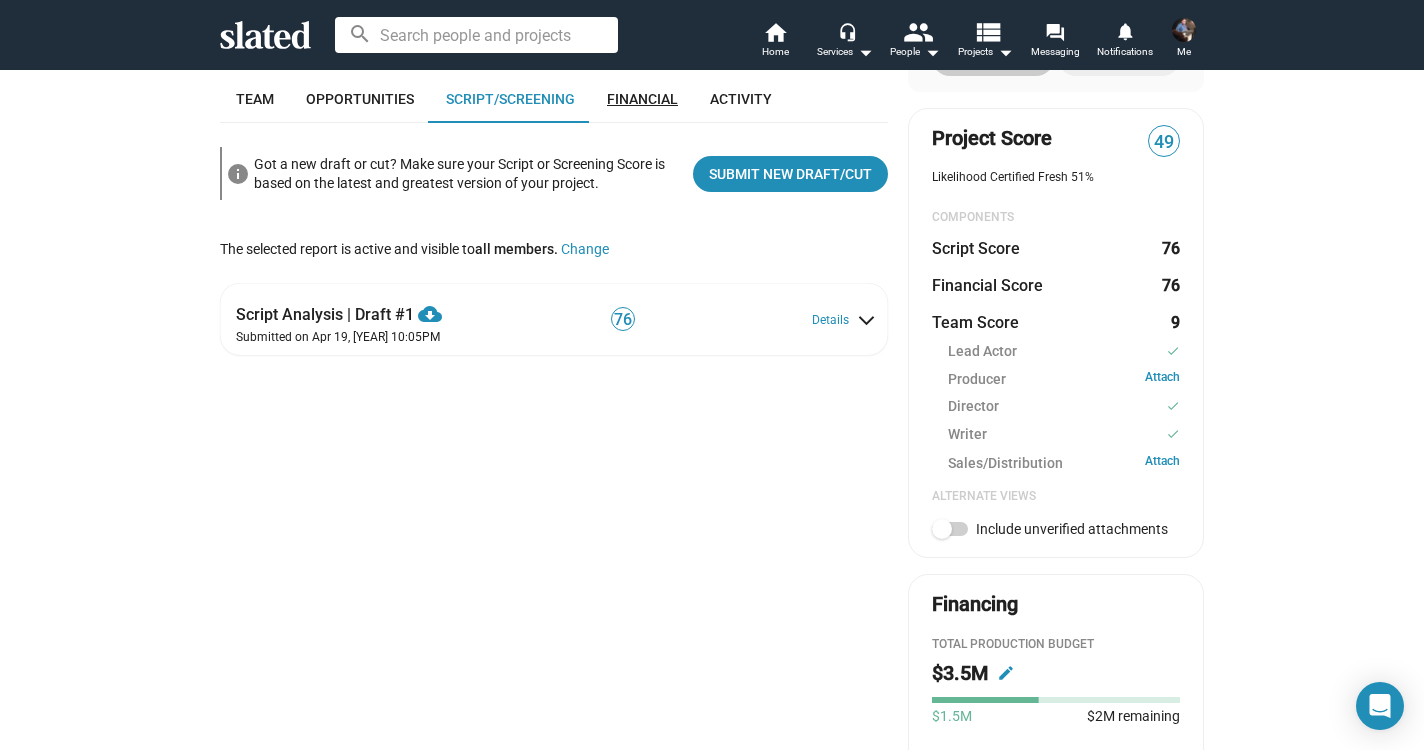 click on "Financial" at bounding box center (642, 99) 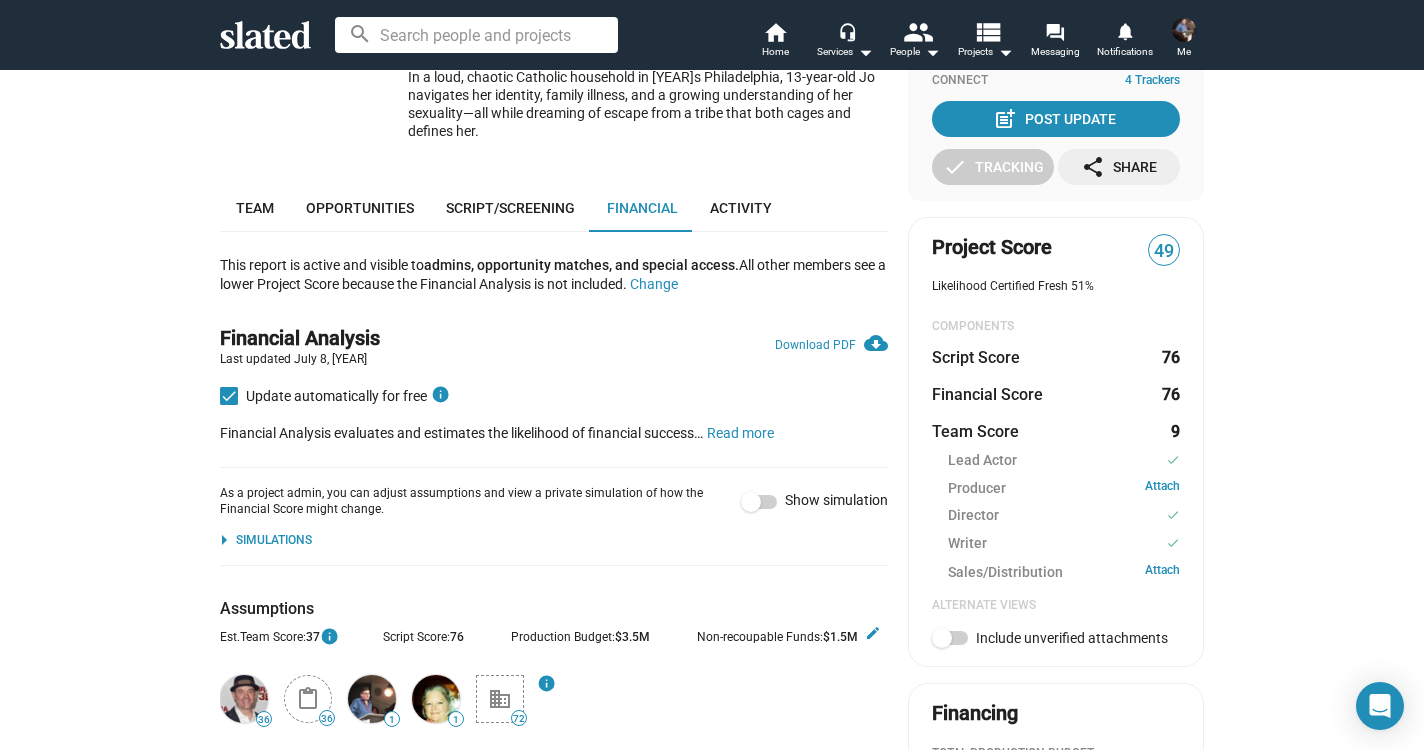 scroll, scrollTop: 194, scrollLeft: 0, axis: vertical 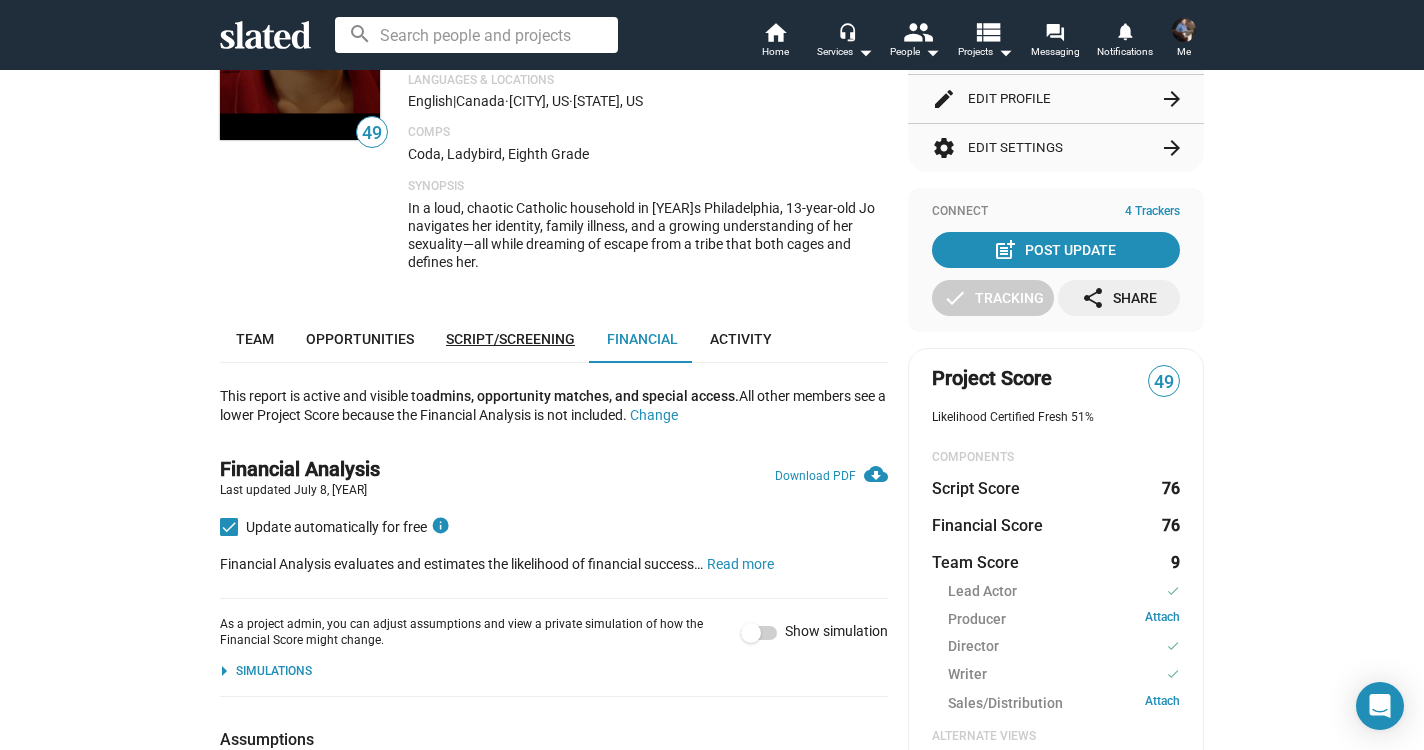 click on "Script/Screening" at bounding box center (510, 339) 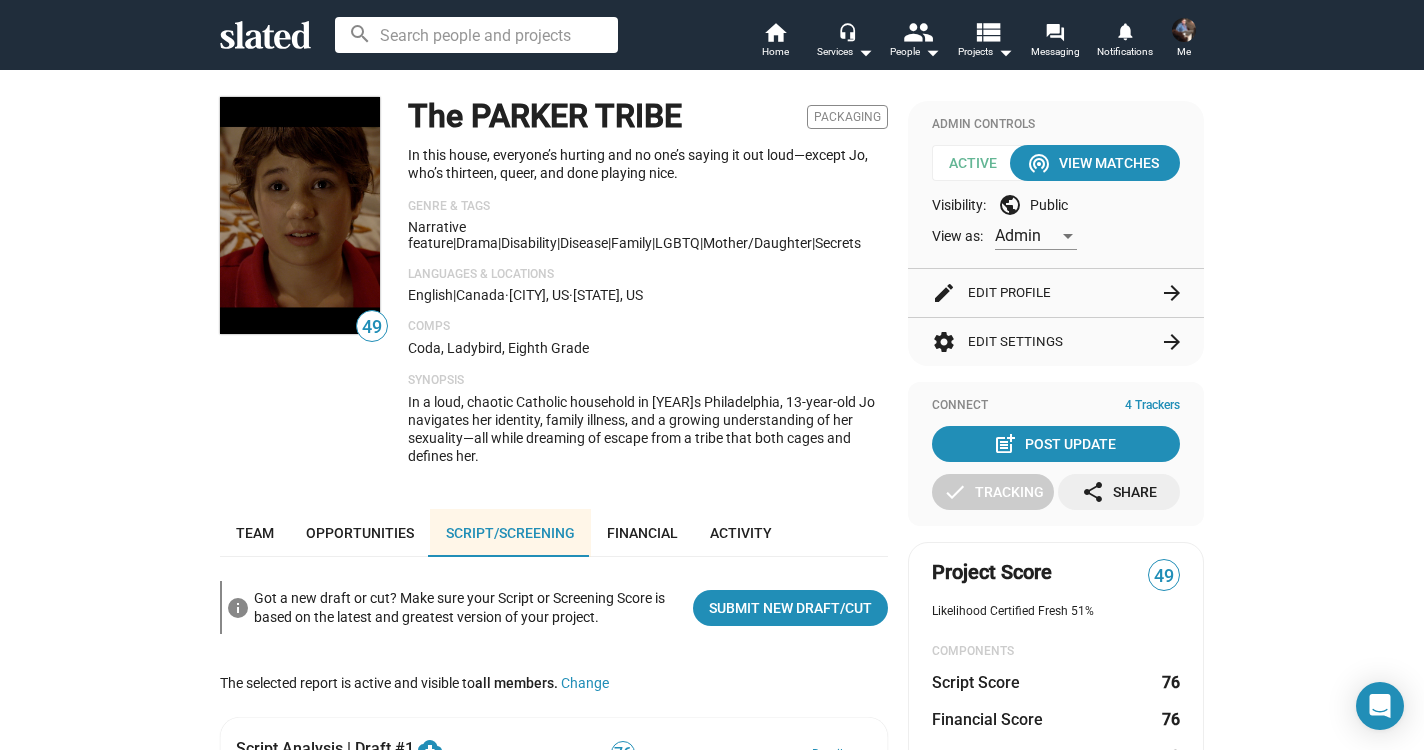 scroll, scrollTop: 0, scrollLeft: 0, axis: both 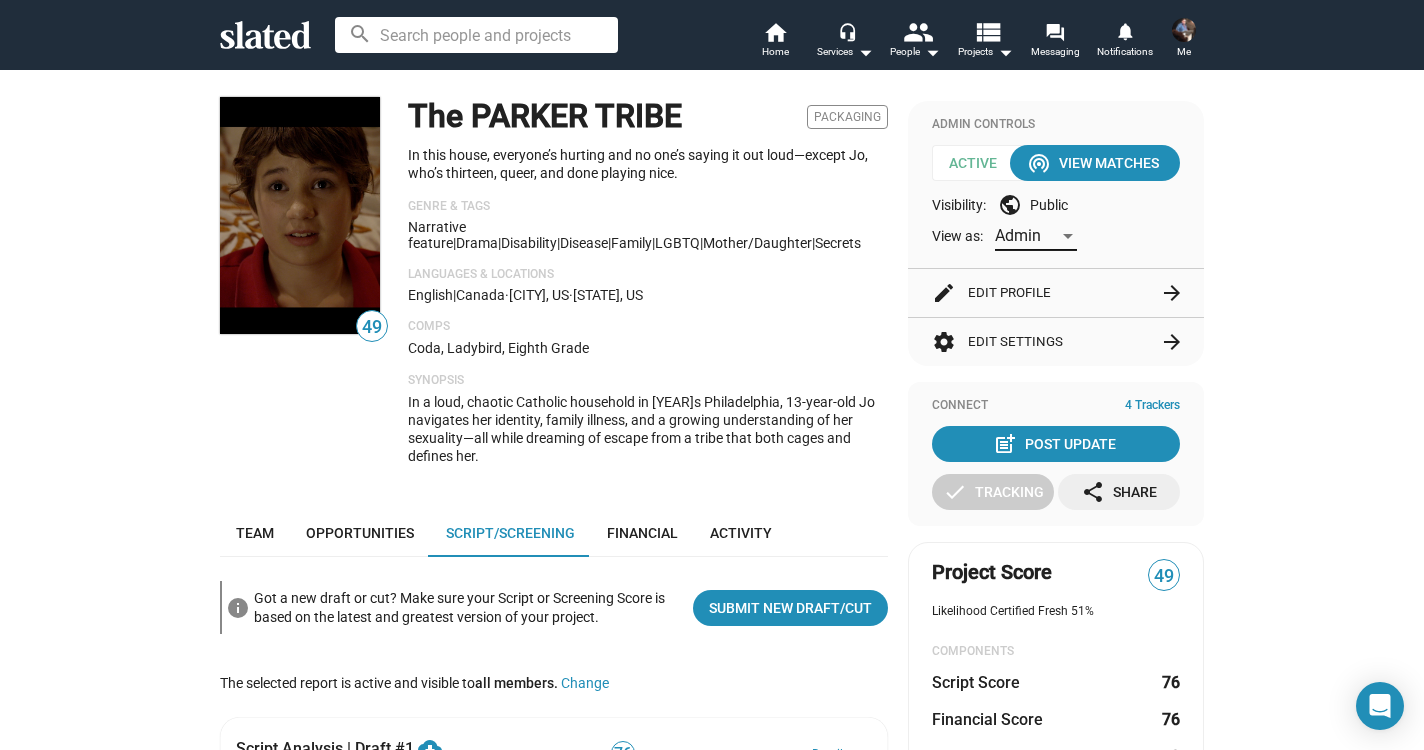 click at bounding box center [1068, 236] 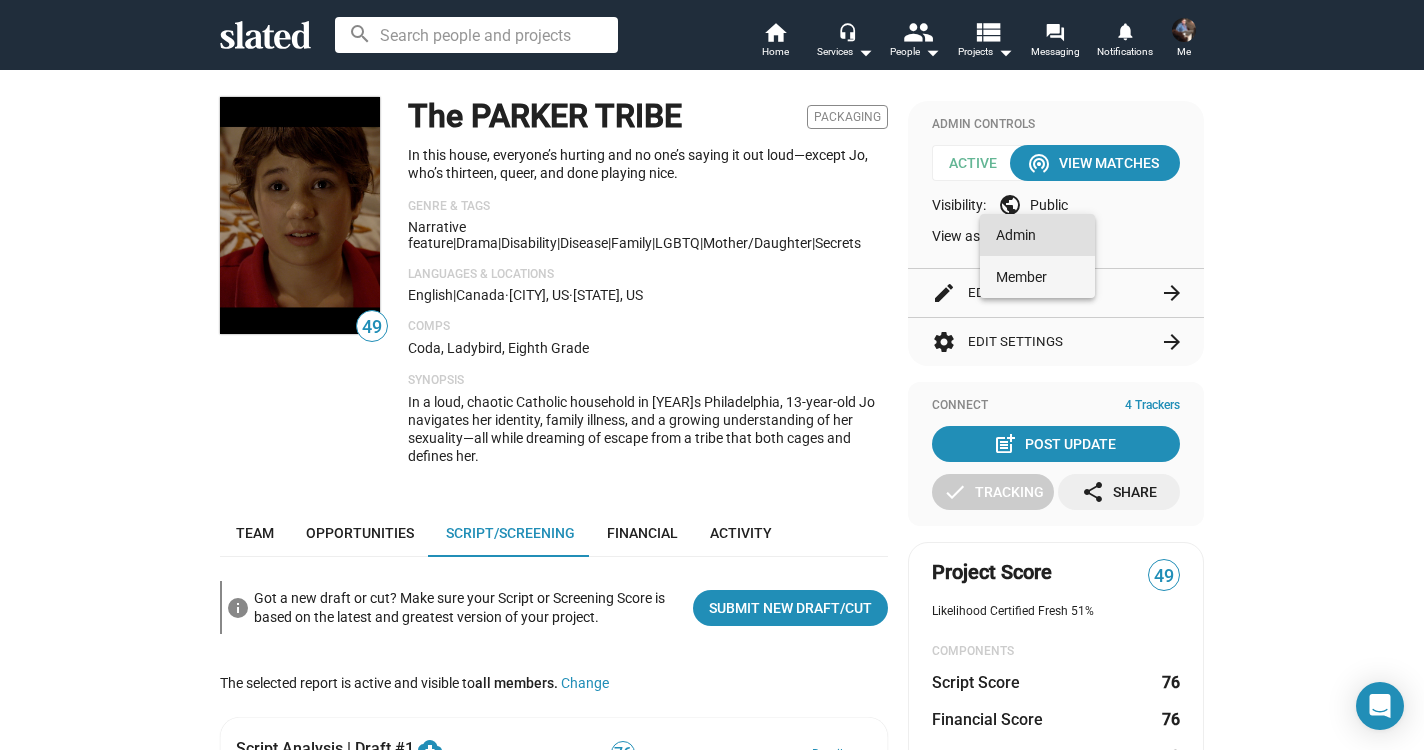 click on "Member" at bounding box center (1037, 277) 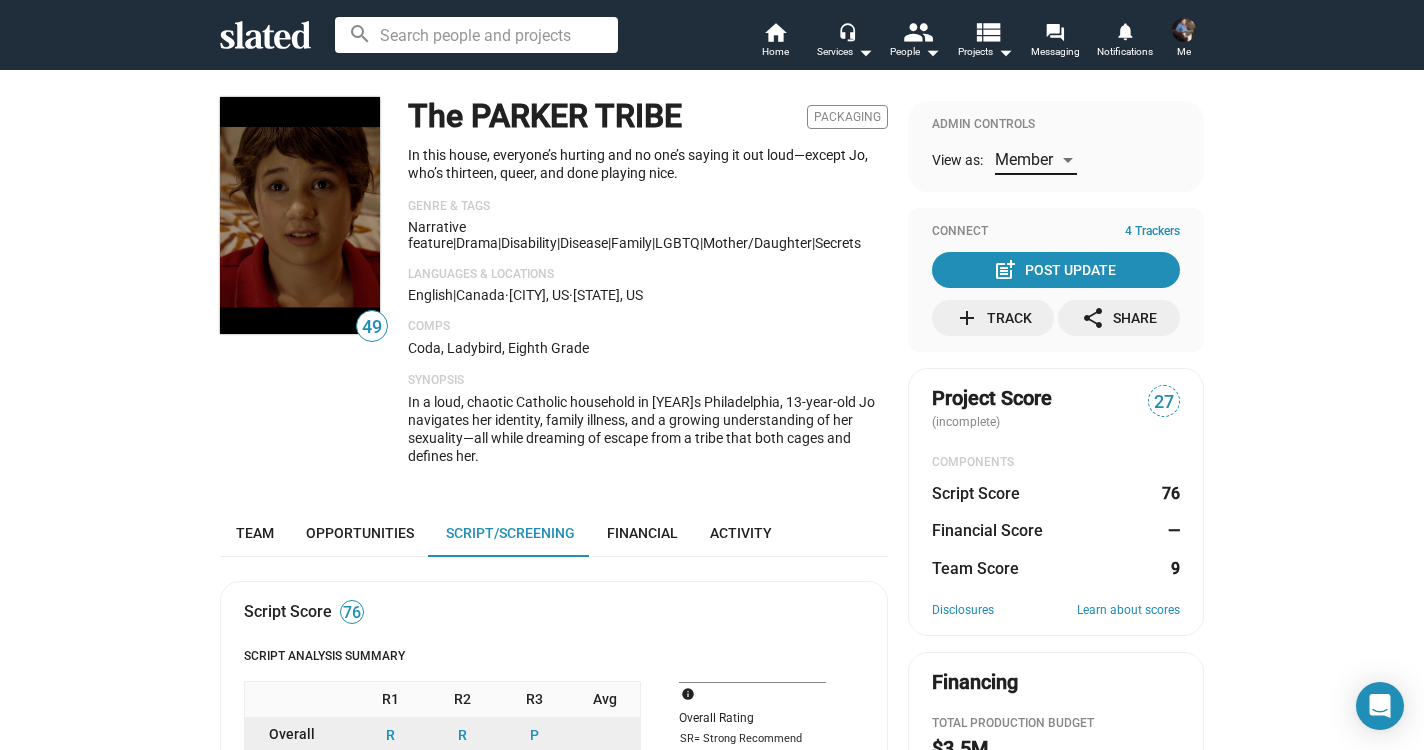 scroll, scrollTop: 0, scrollLeft: 0, axis: both 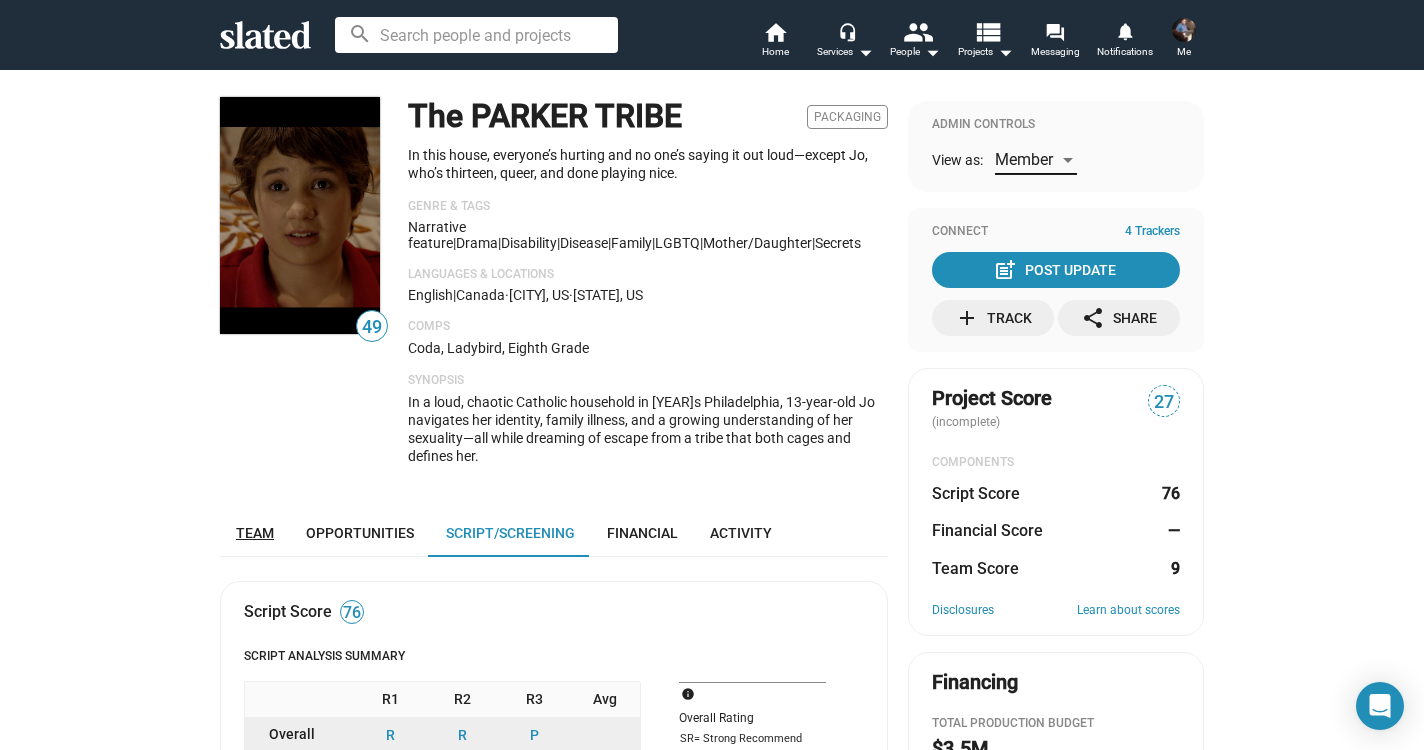 click on "Team" at bounding box center [255, 533] 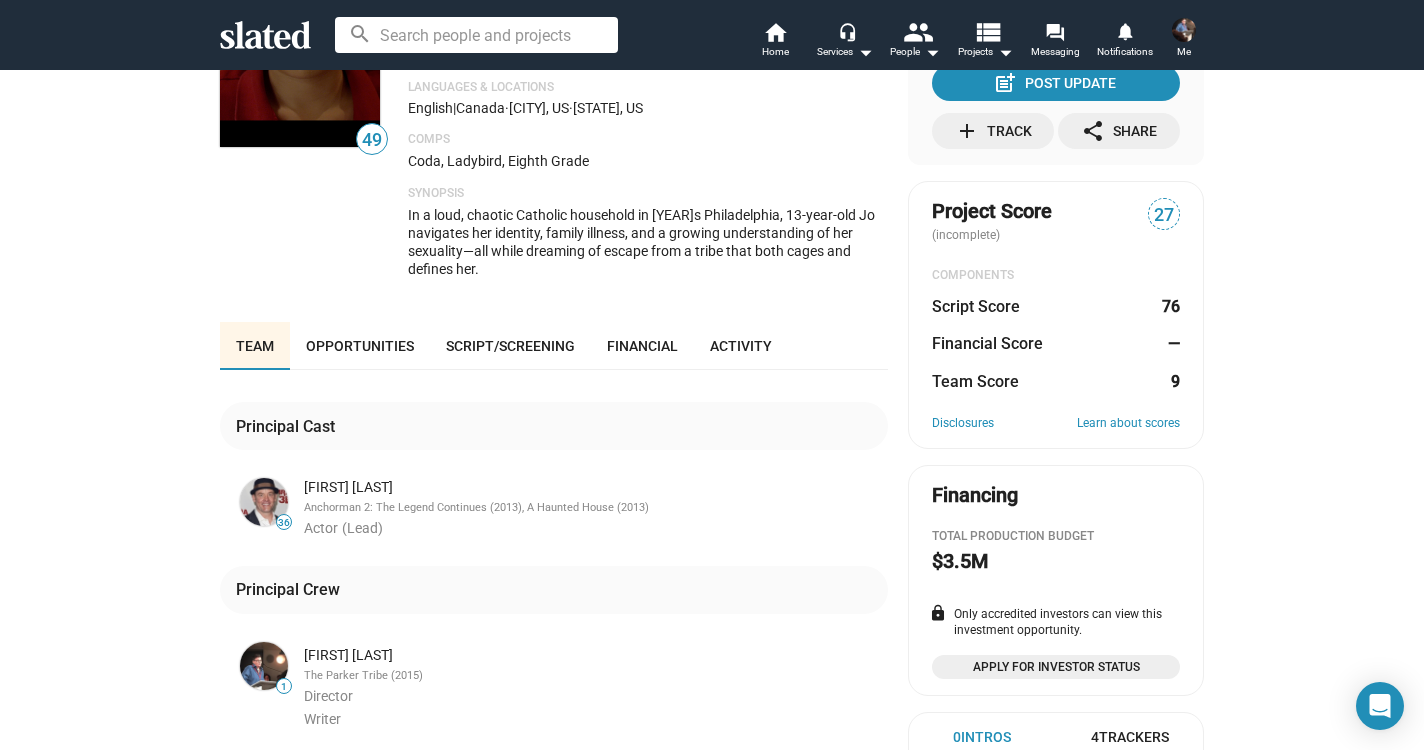 scroll, scrollTop: 168, scrollLeft: 0, axis: vertical 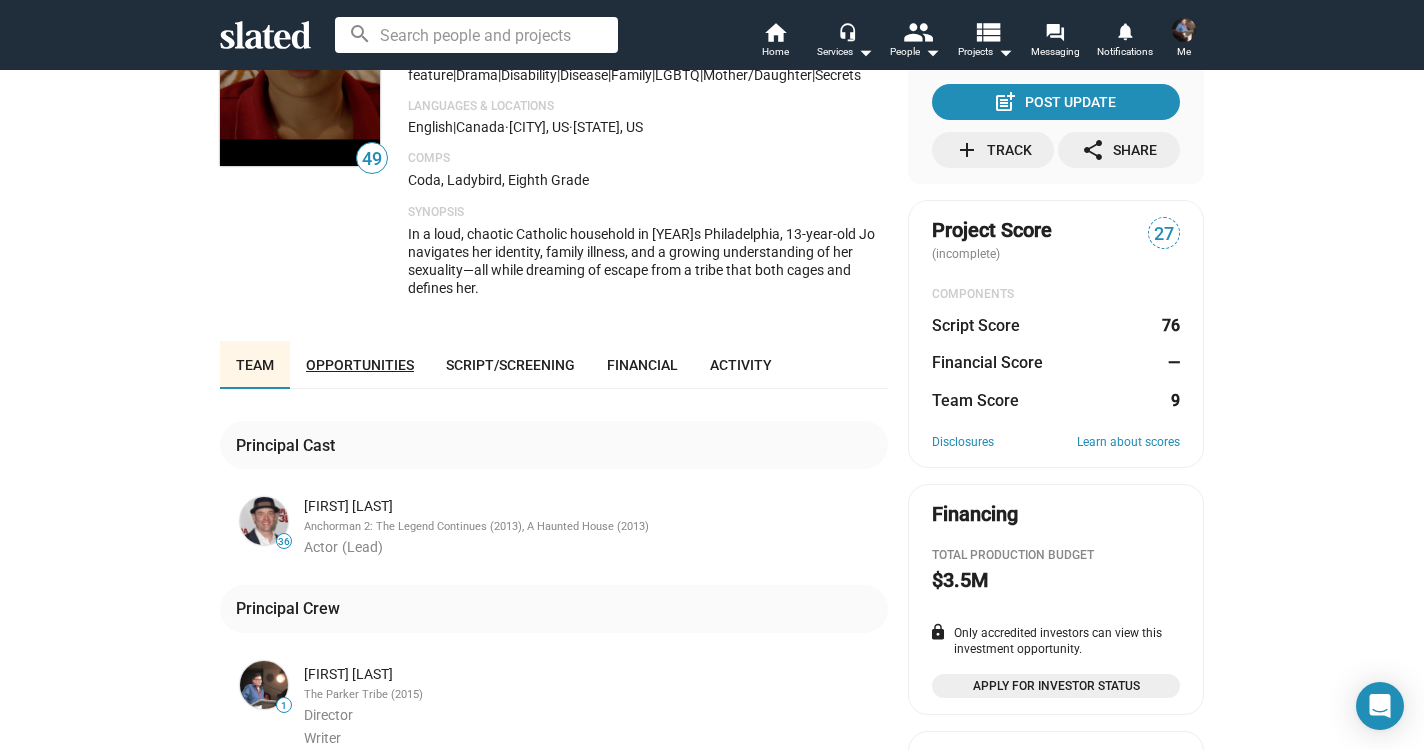 click on "Opportunities" at bounding box center (360, 365) 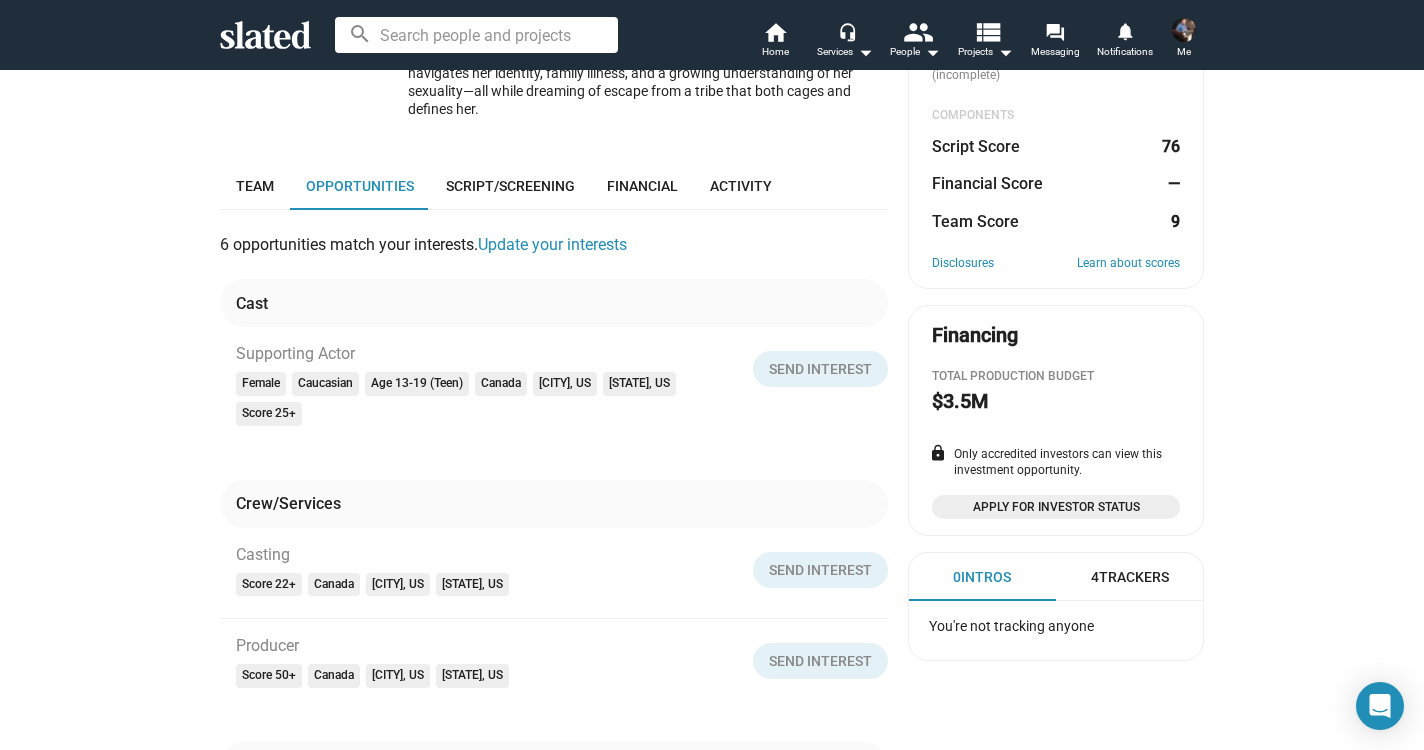 scroll, scrollTop: 414, scrollLeft: 0, axis: vertical 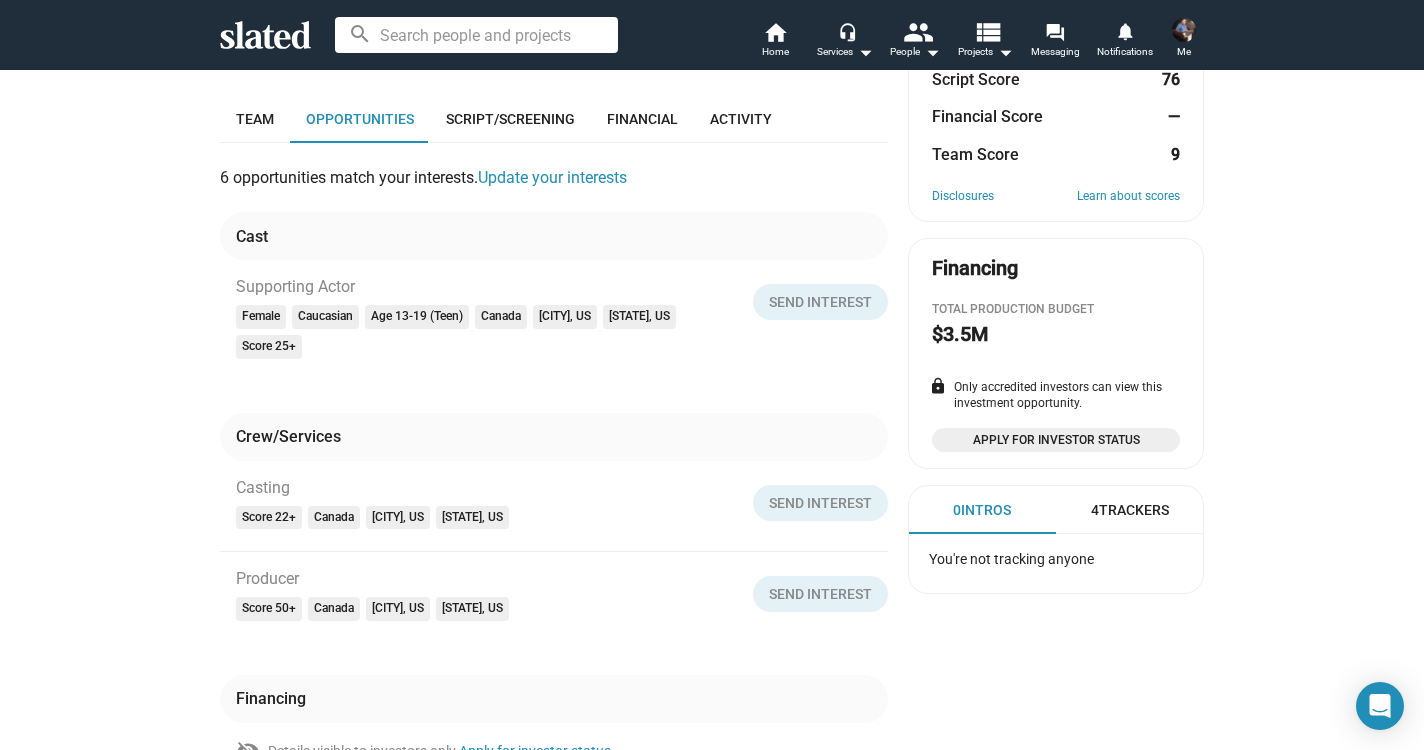 click on "4  Trackers" at bounding box center [1130, 510] 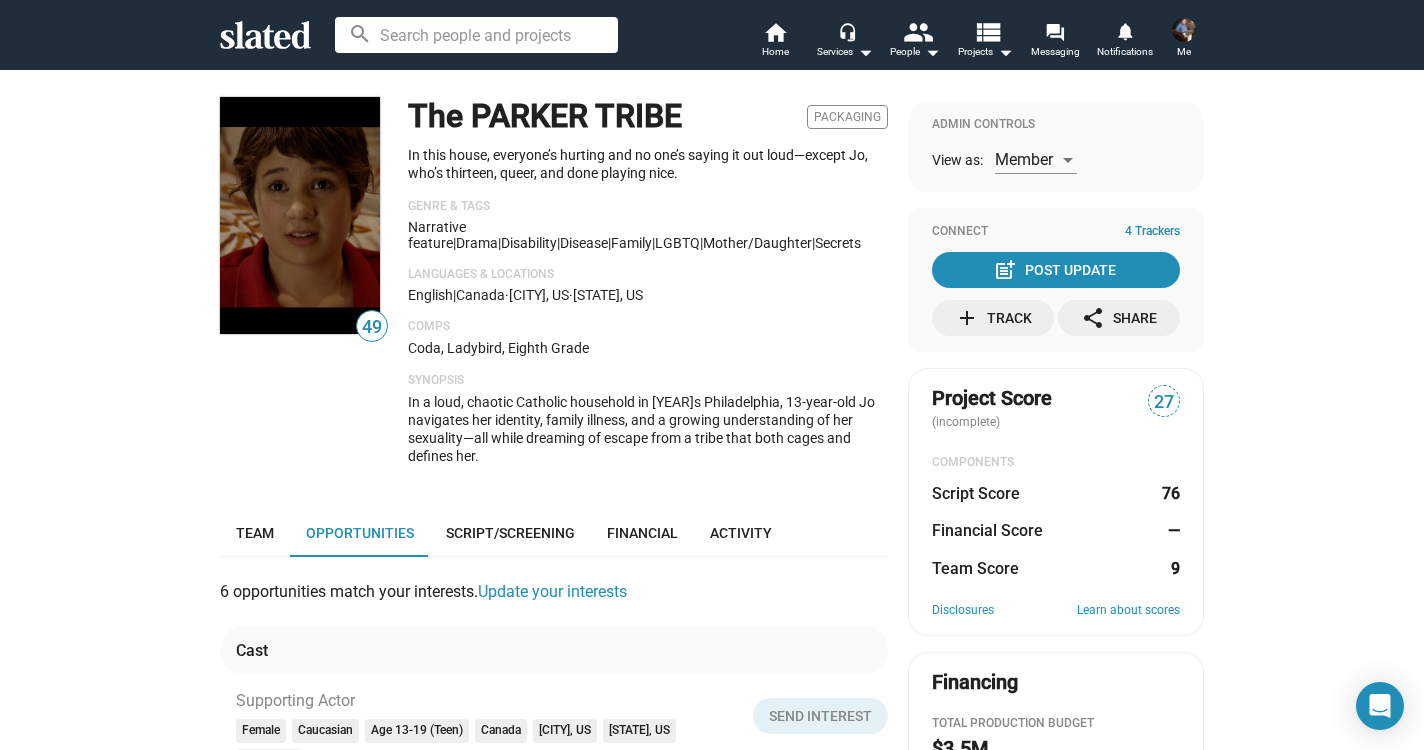 scroll, scrollTop: 0, scrollLeft: 0, axis: both 